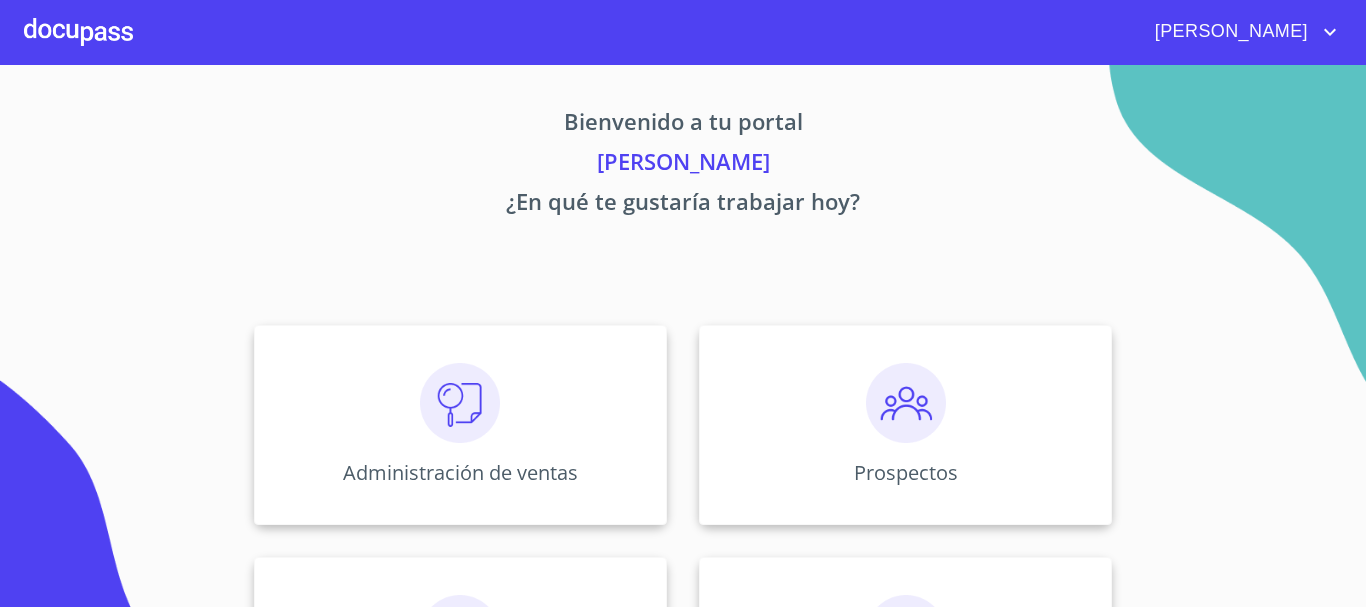scroll, scrollTop: 0, scrollLeft: 0, axis: both 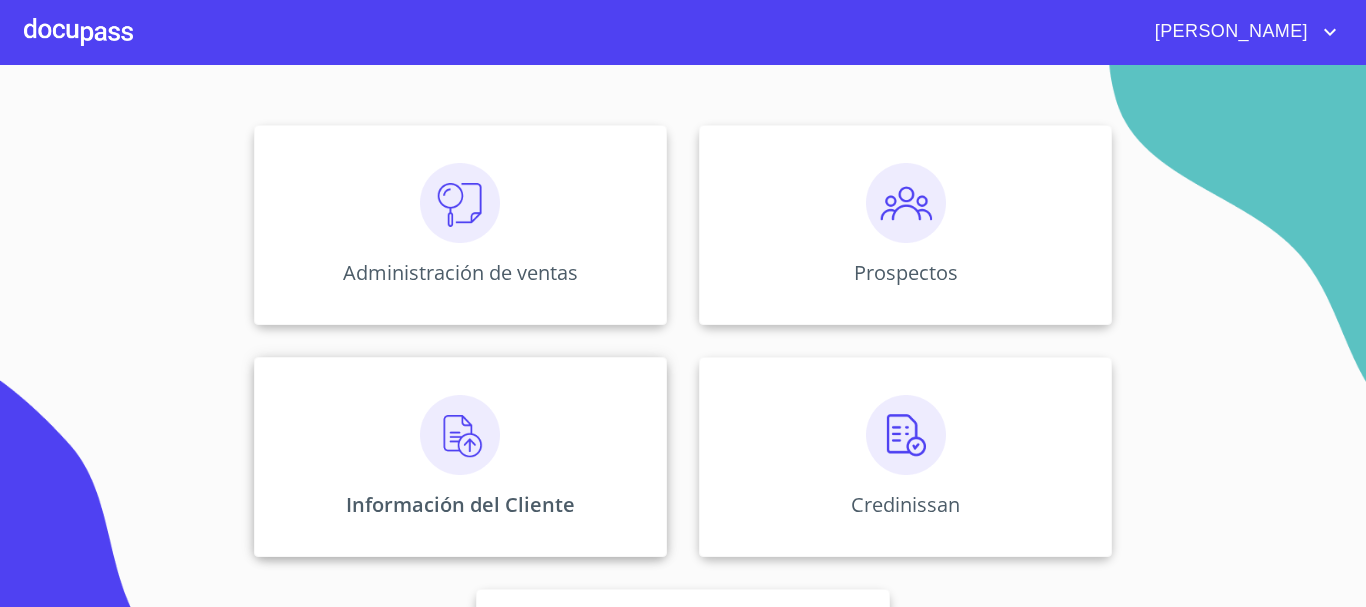 click at bounding box center (460, 435) 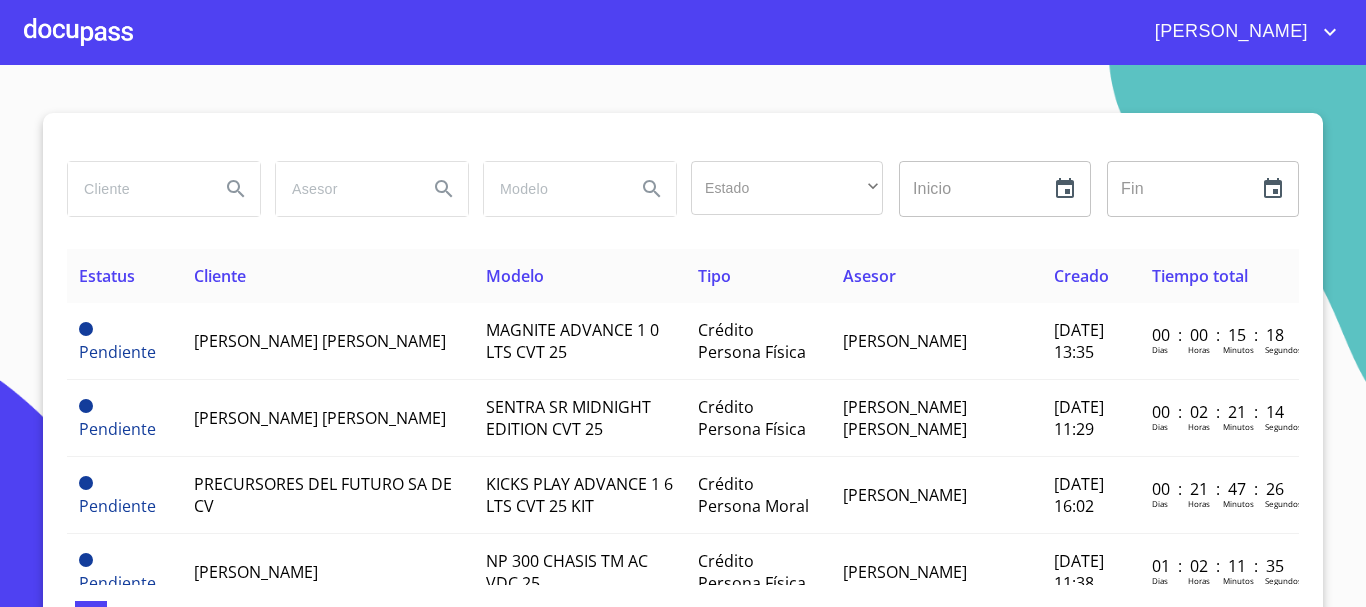 click at bounding box center [136, 189] 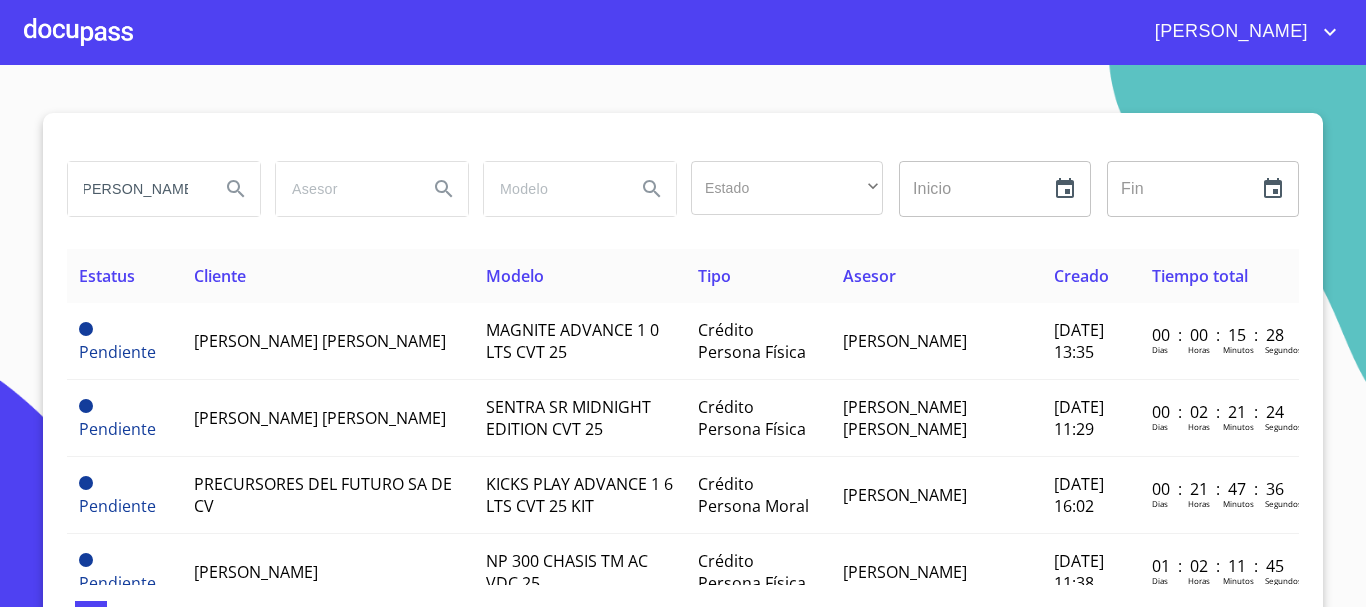 scroll, scrollTop: 0, scrollLeft: 18, axis: horizontal 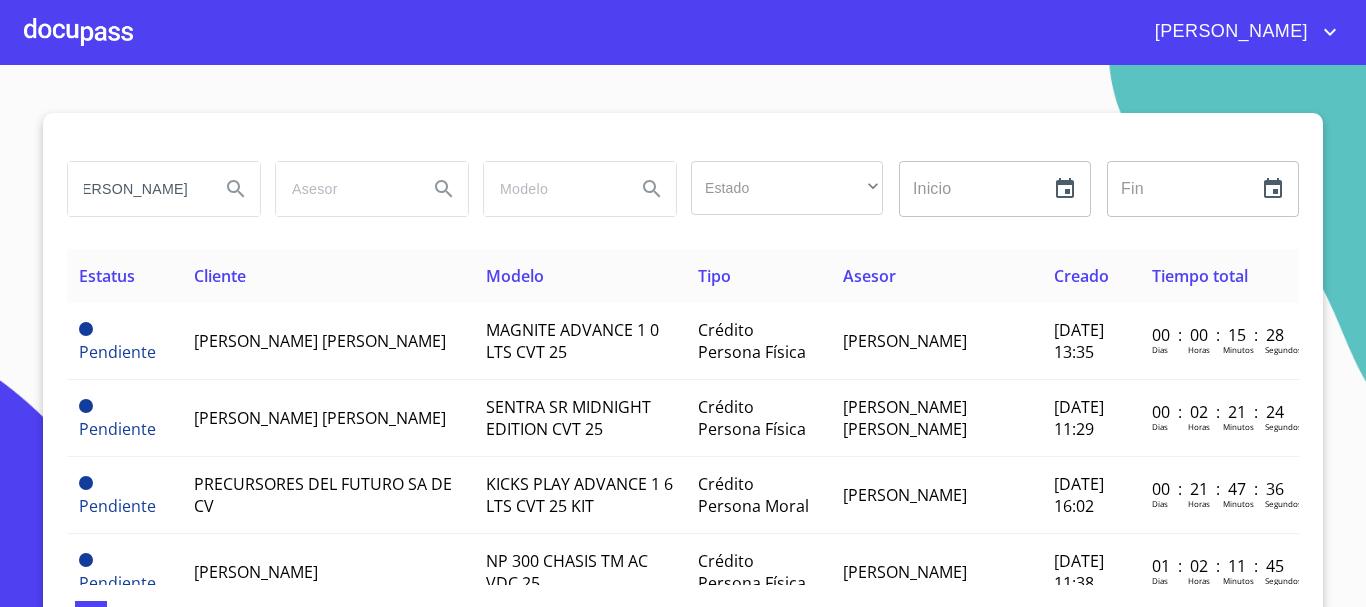 type on "[PERSON_NAME]" 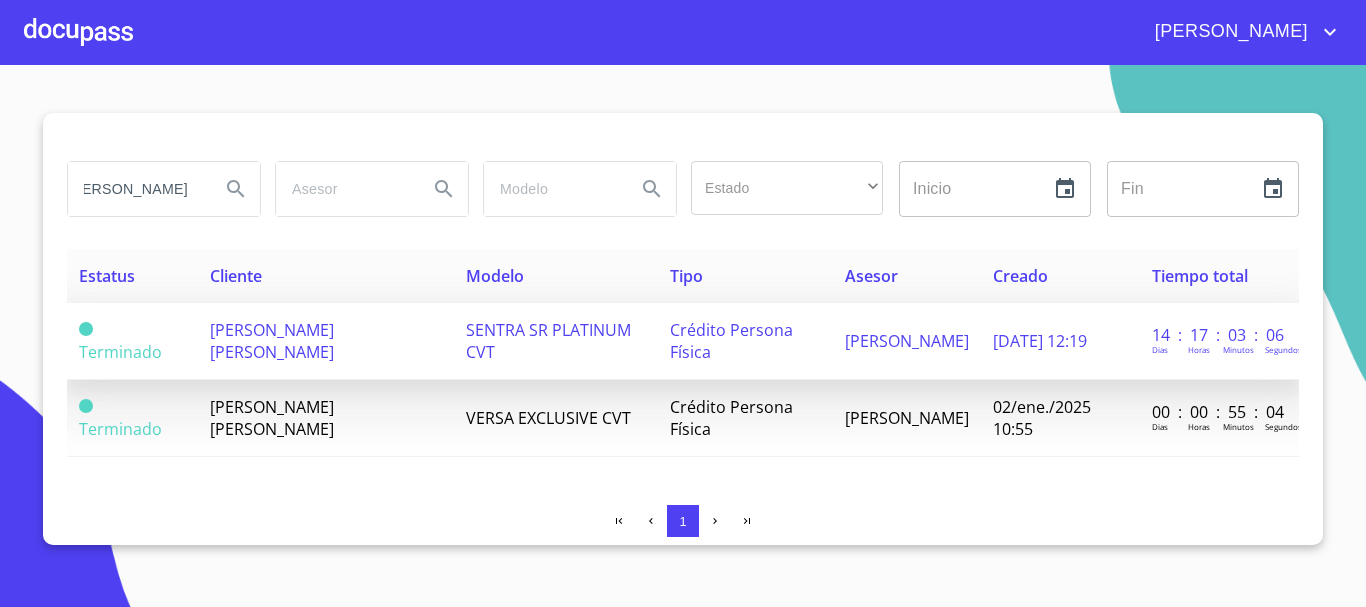 click on "[PERSON_NAME] [PERSON_NAME]" at bounding box center (272, 341) 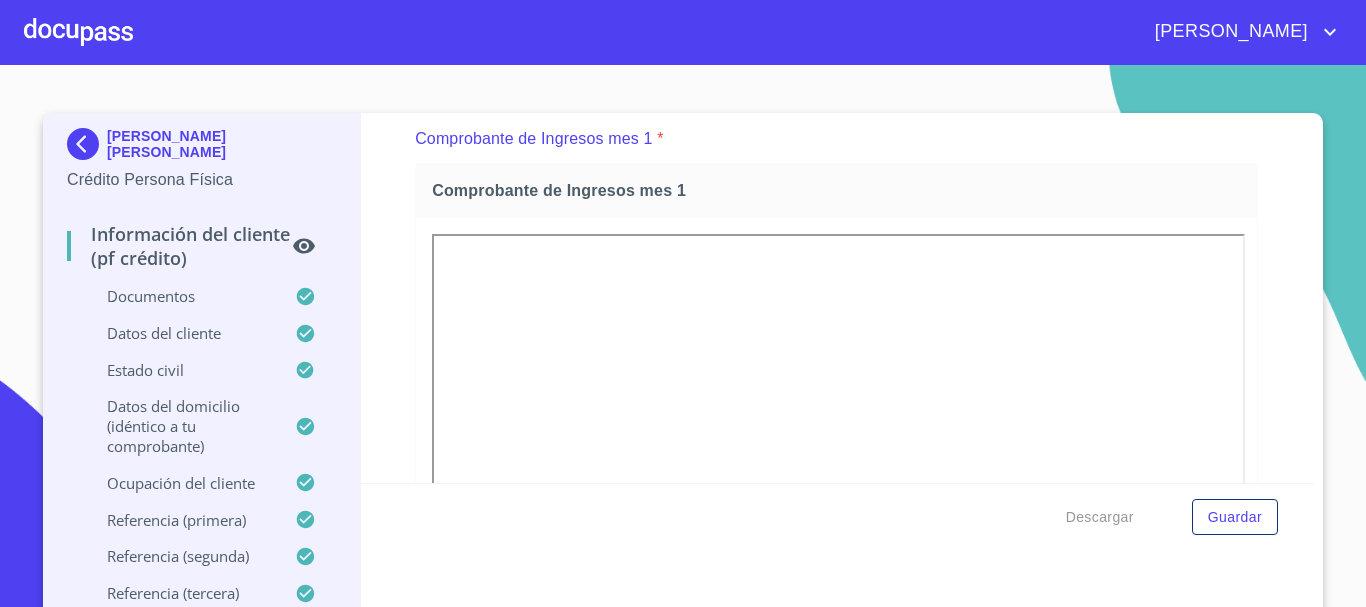 scroll, scrollTop: 2126, scrollLeft: 0, axis: vertical 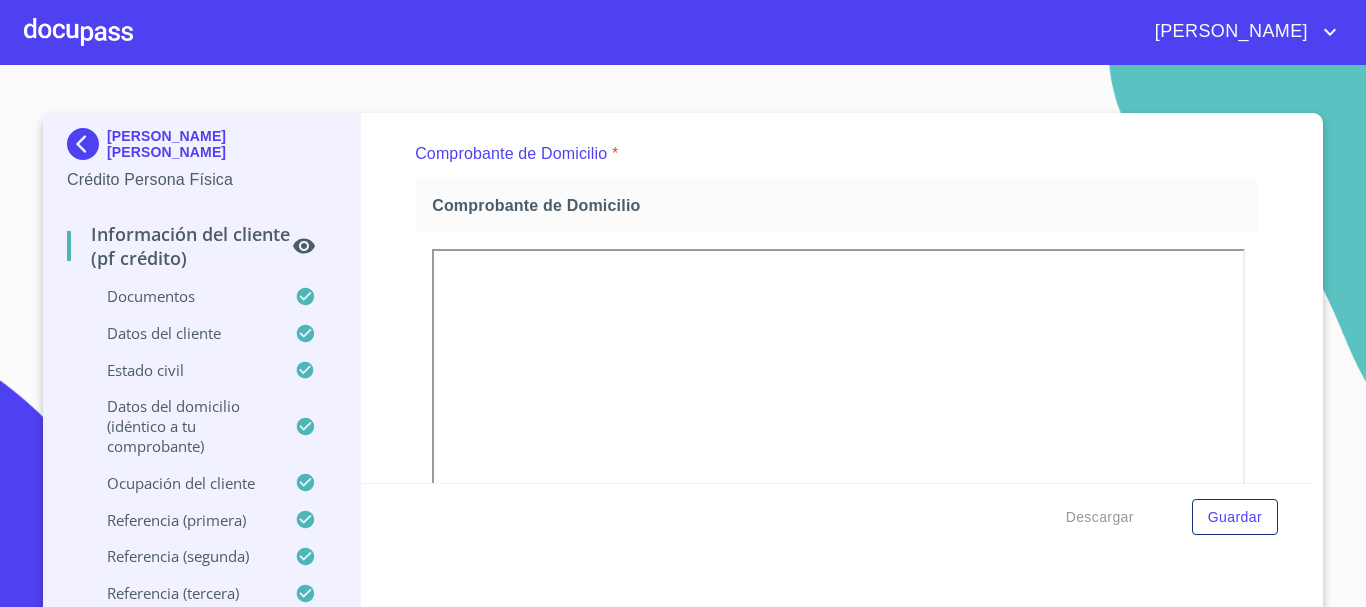 click on "Comprobante de Domicilio" at bounding box center [836, 205] 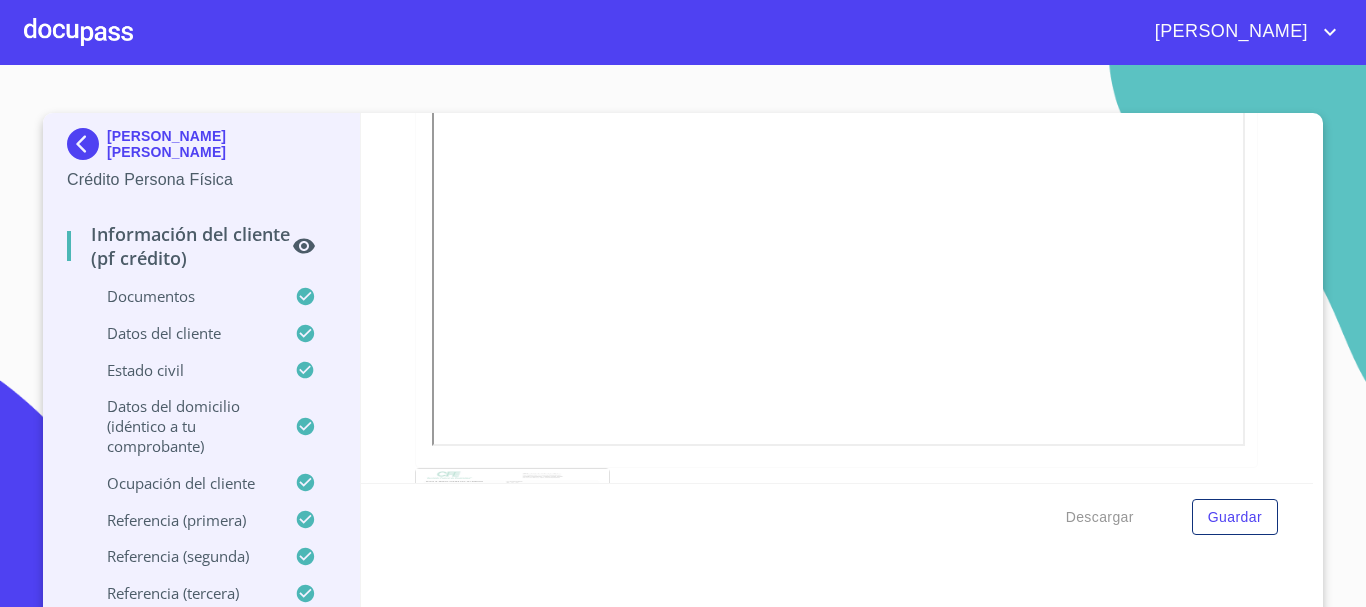 scroll, scrollTop: 1600, scrollLeft: 0, axis: vertical 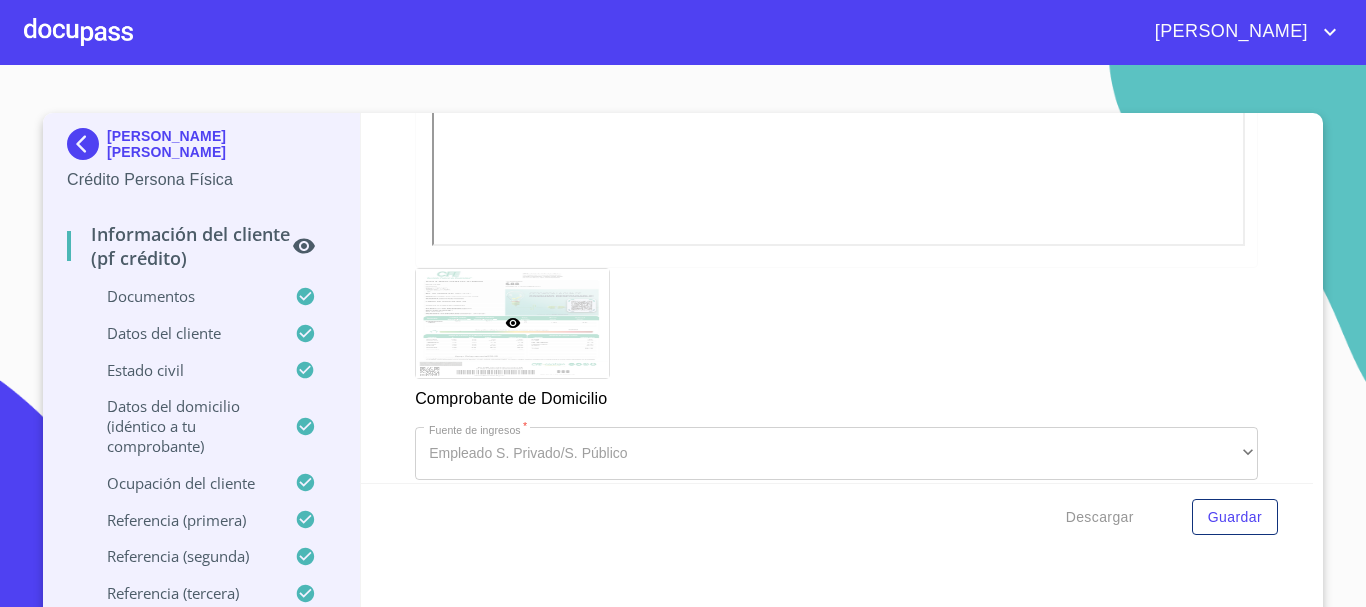 click at bounding box center [78, 32] 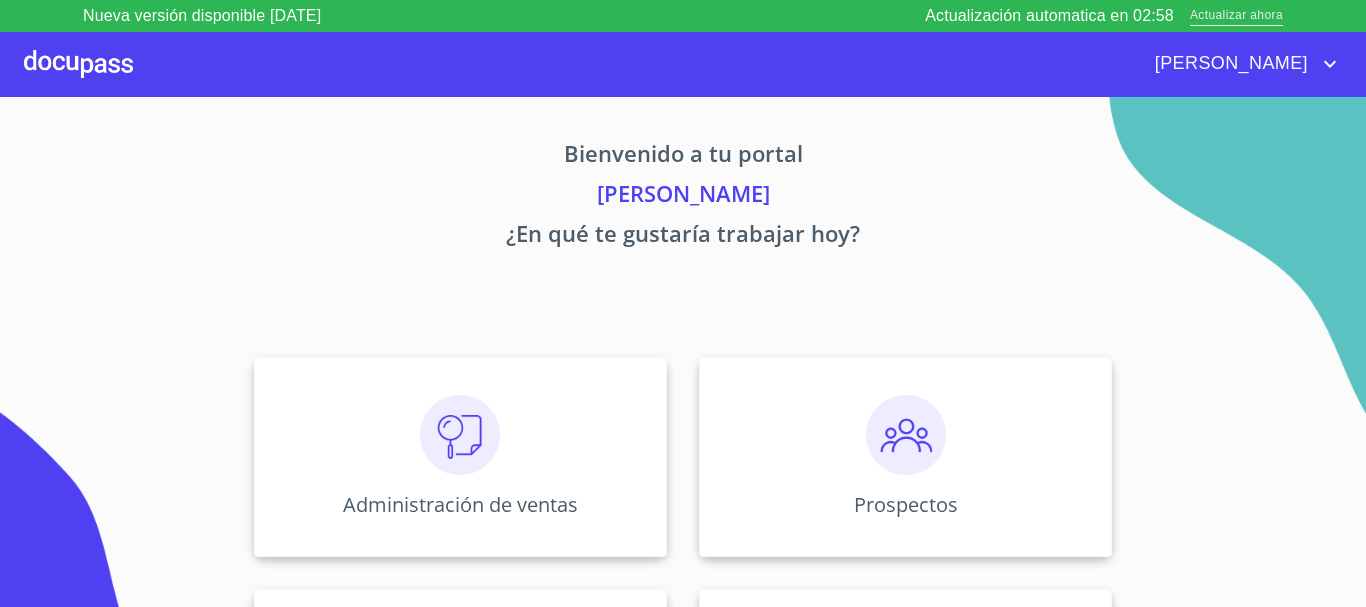 click on "Actualizar ahora" at bounding box center [1236, 16] 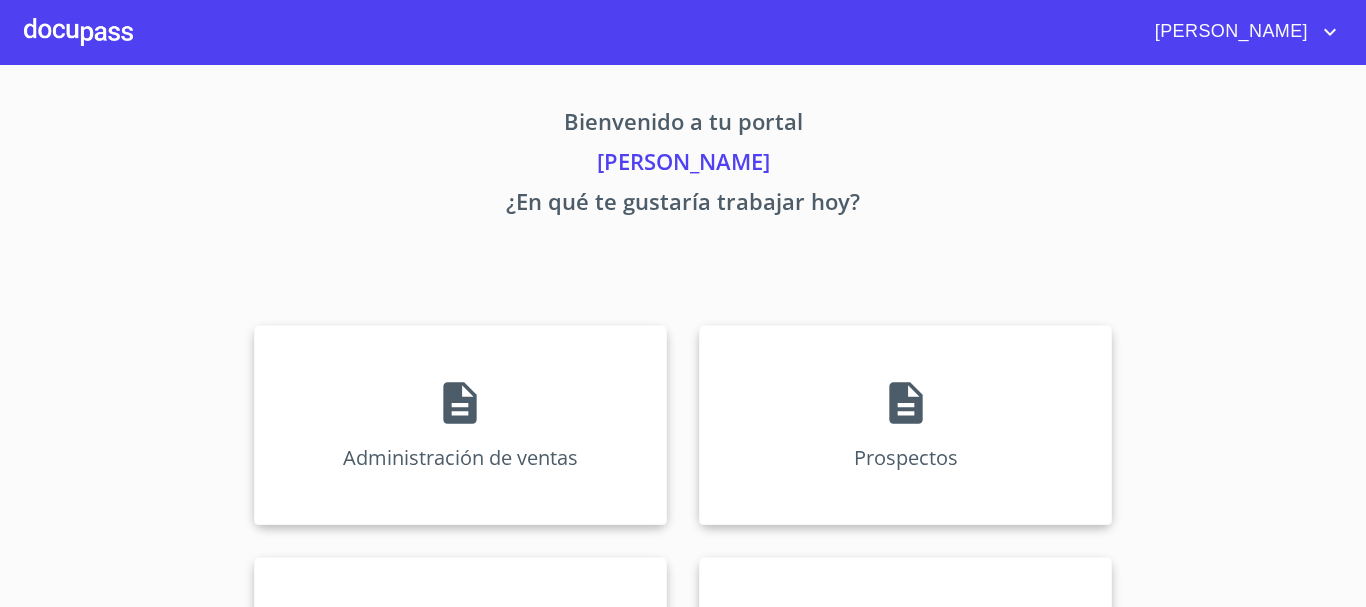 scroll, scrollTop: 0, scrollLeft: 0, axis: both 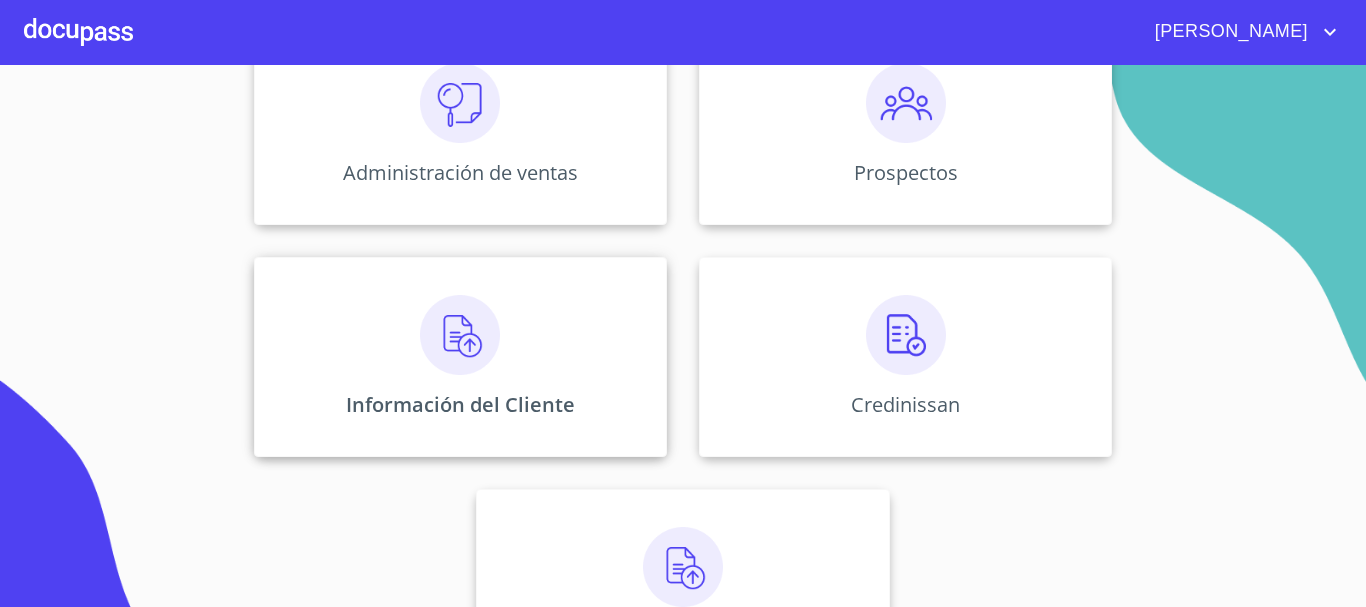 click on "Información del Cliente" at bounding box center [460, 357] 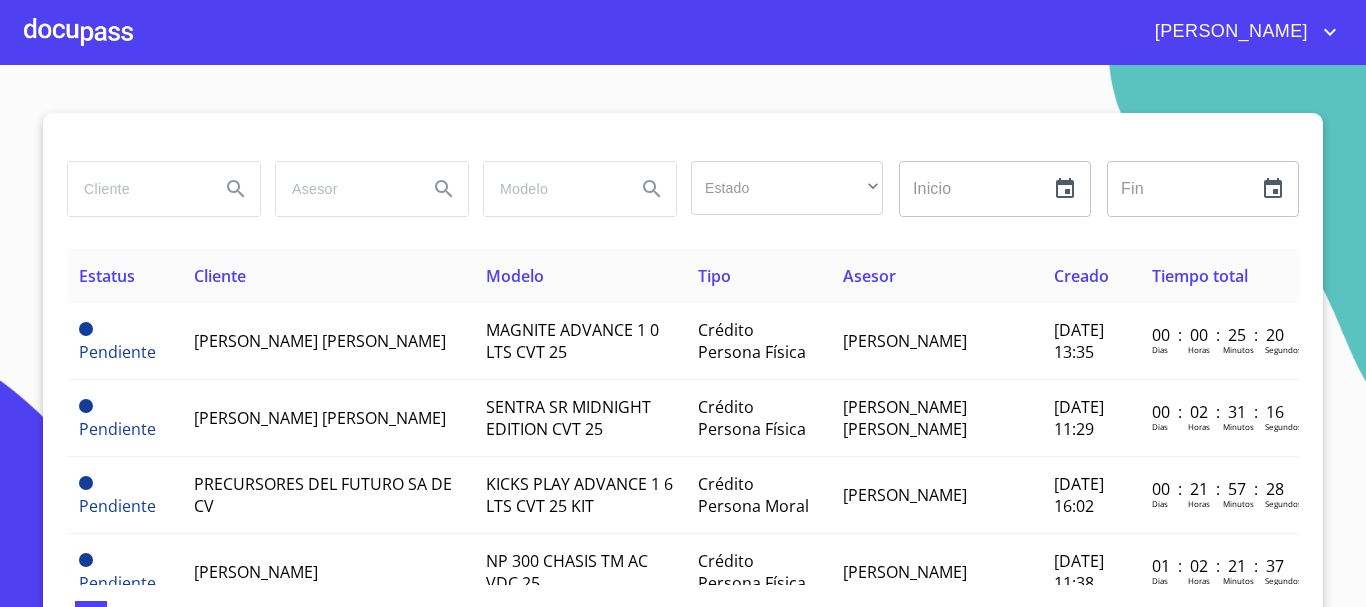 click at bounding box center [136, 189] 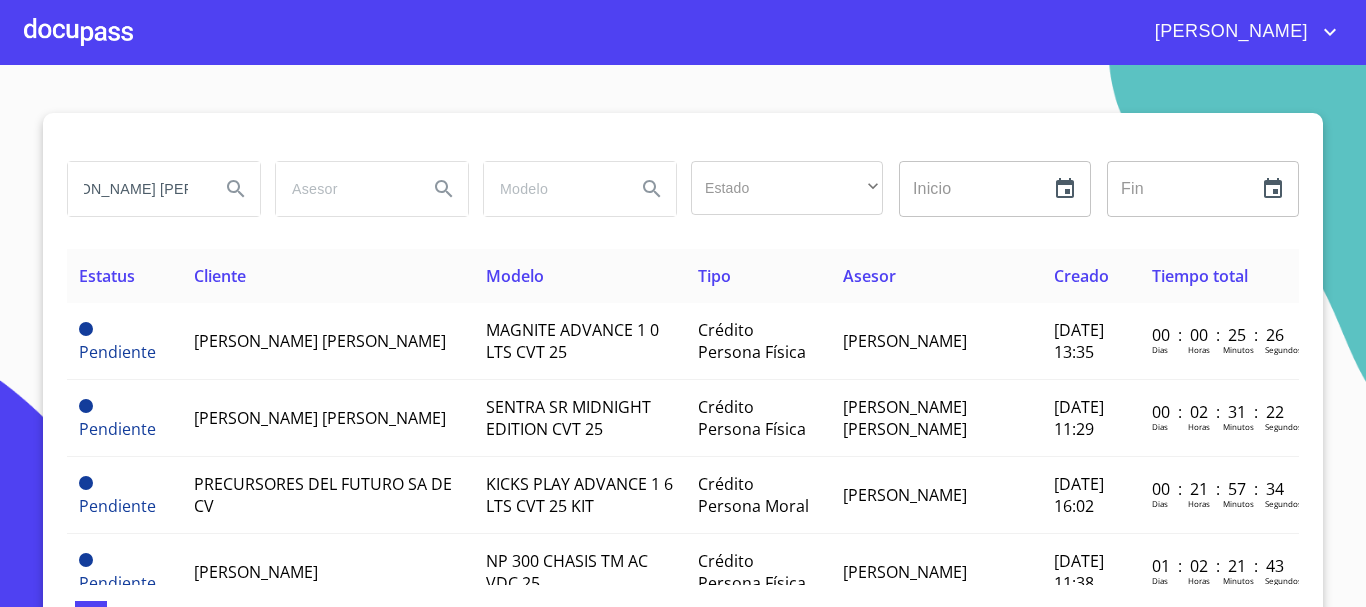 scroll, scrollTop: 0, scrollLeft: 57, axis: horizontal 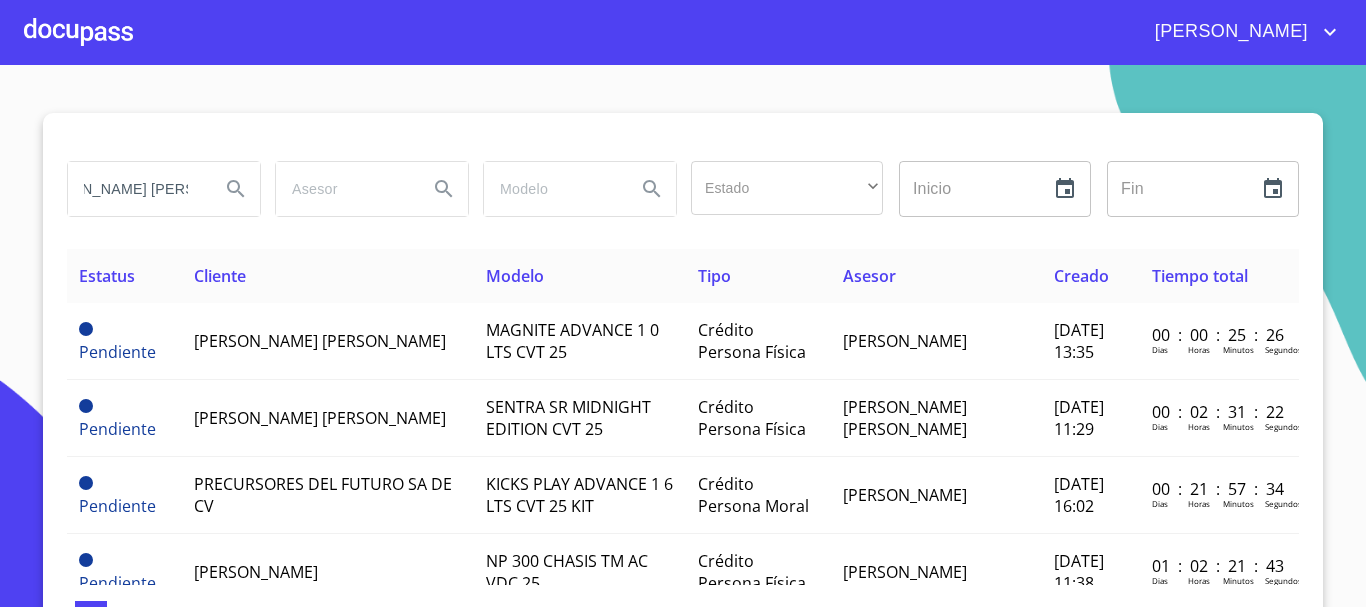 type on "[PERSON_NAME] [PERSON_NAME]" 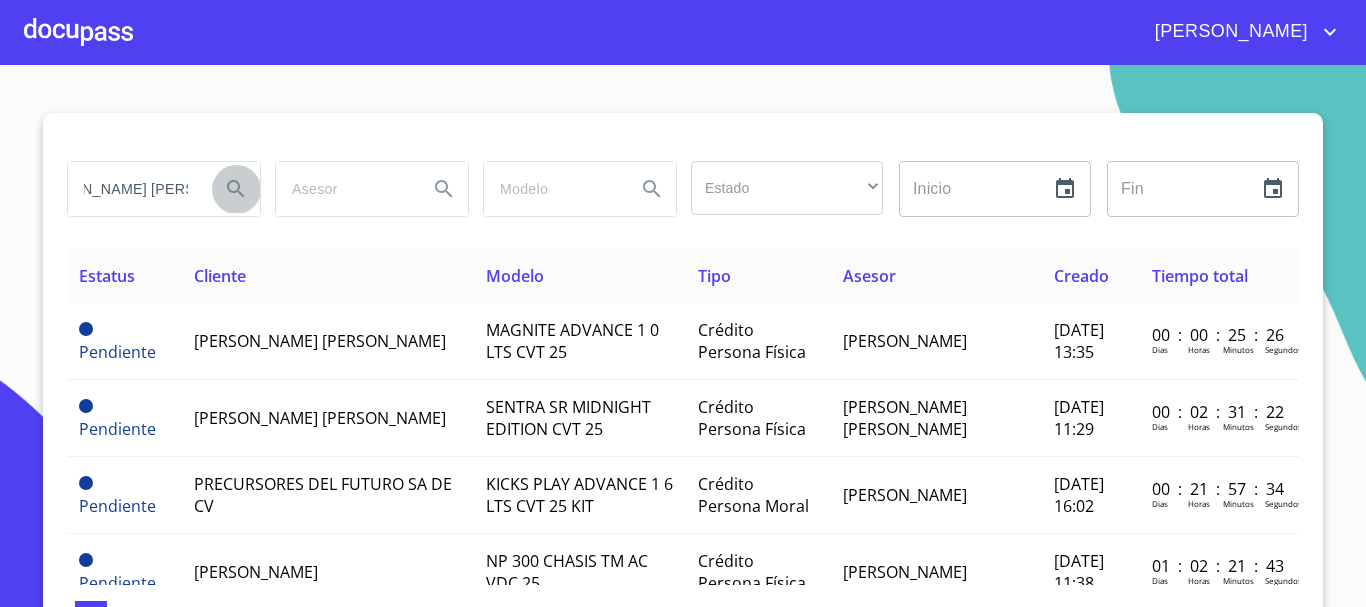click 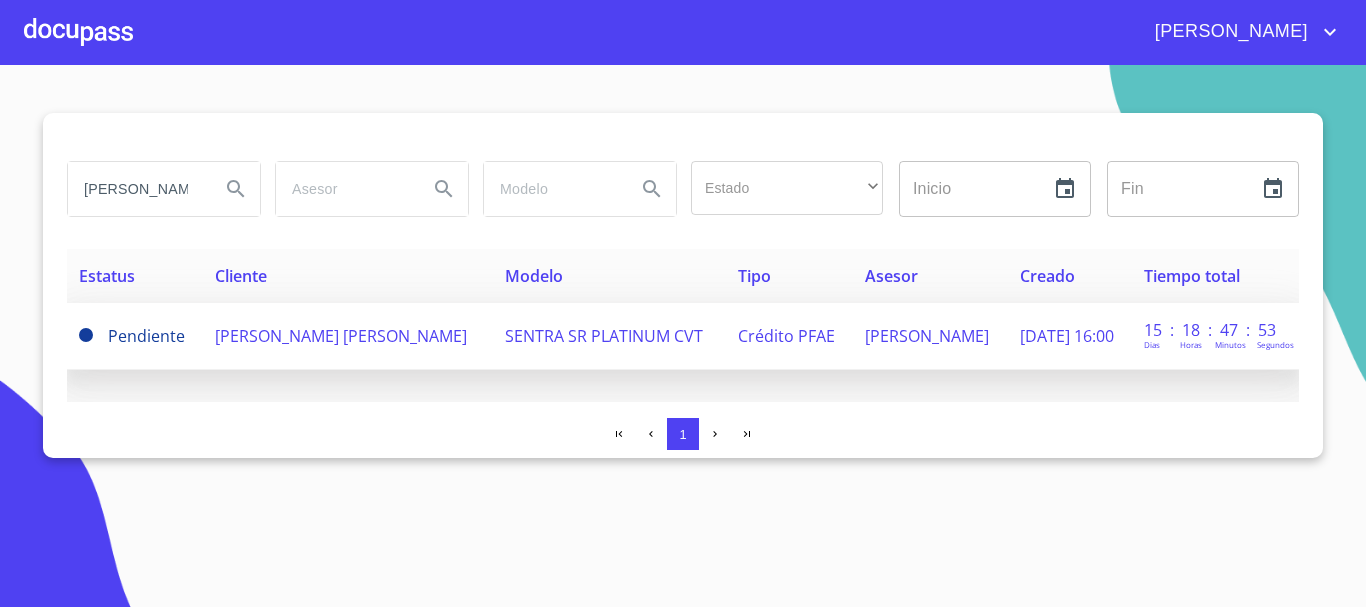click on "[PERSON_NAME] [PERSON_NAME]" at bounding box center (341, 336) 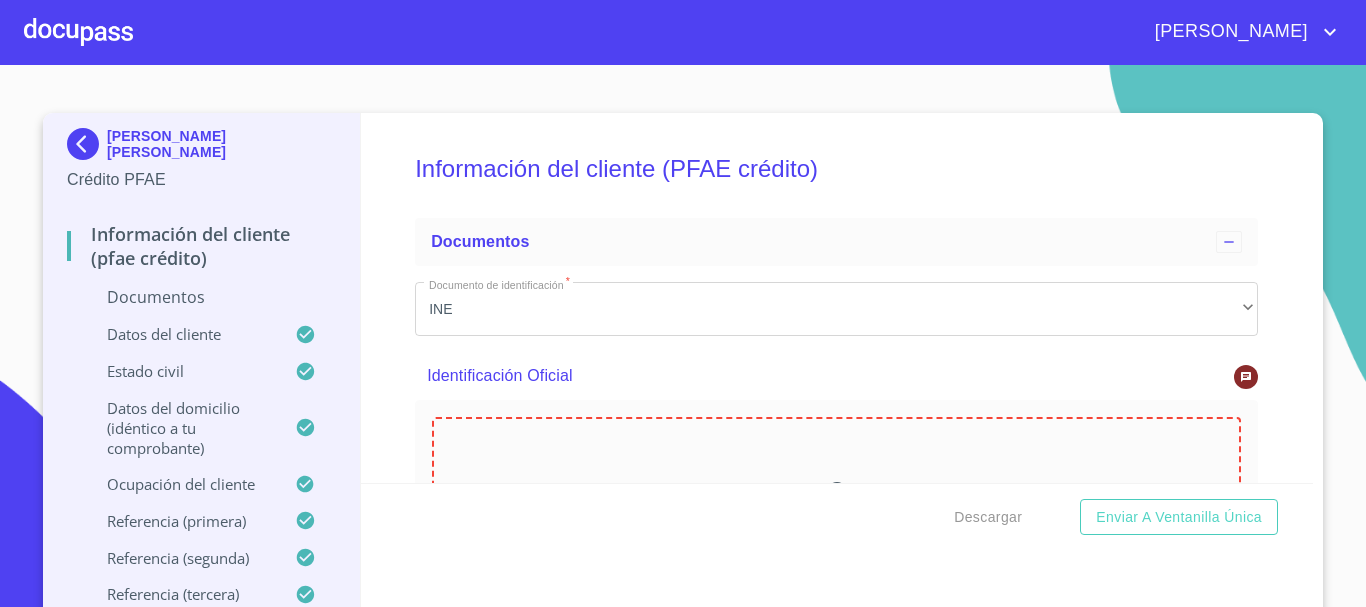 scroll, scrollTop: 0, scrollLeft: 0, axis: both 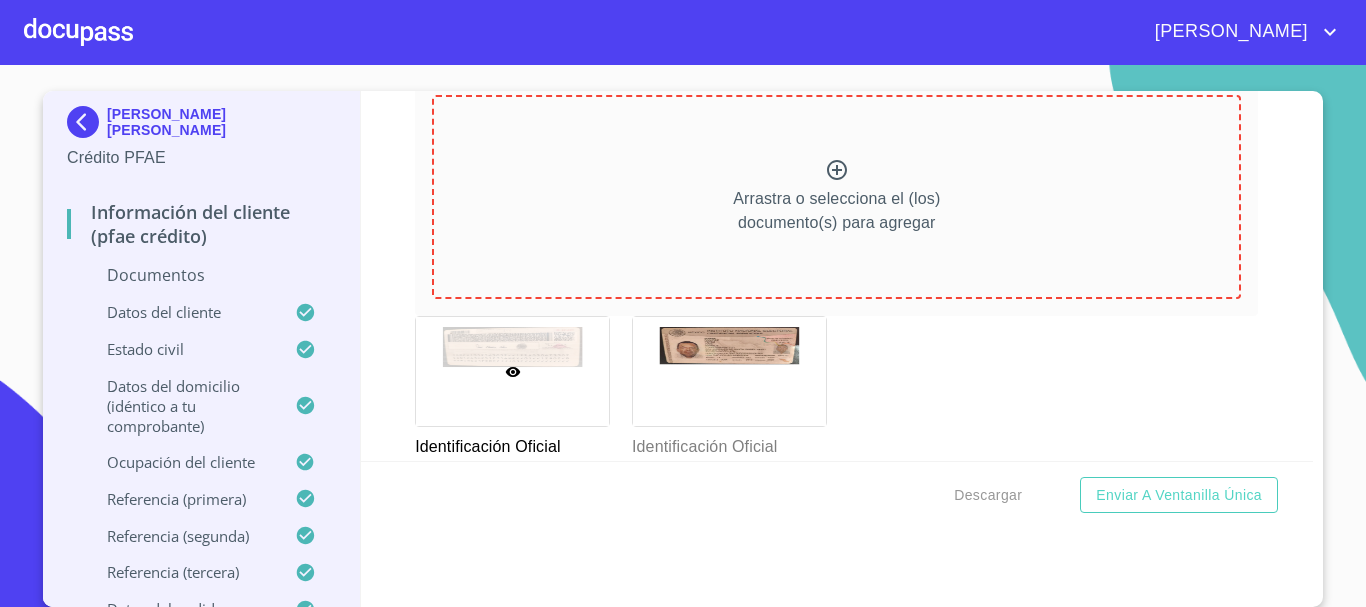 click 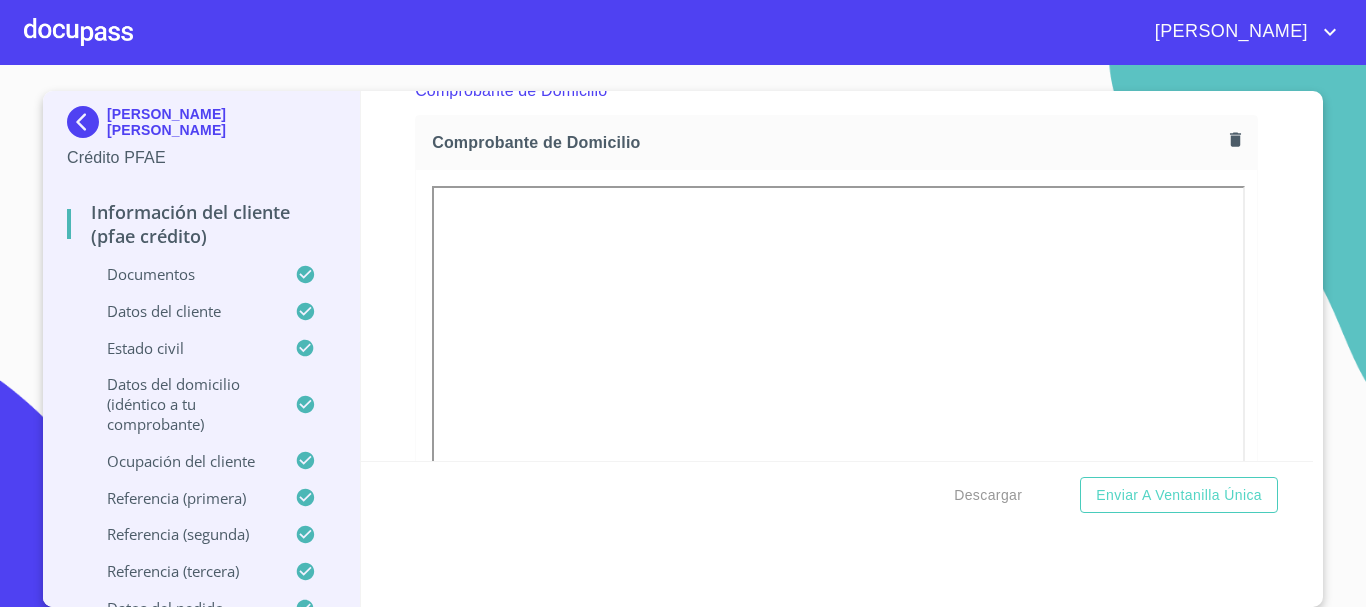scroll, scrollTop: 1400, scrollLeft: 0, axis: vertical 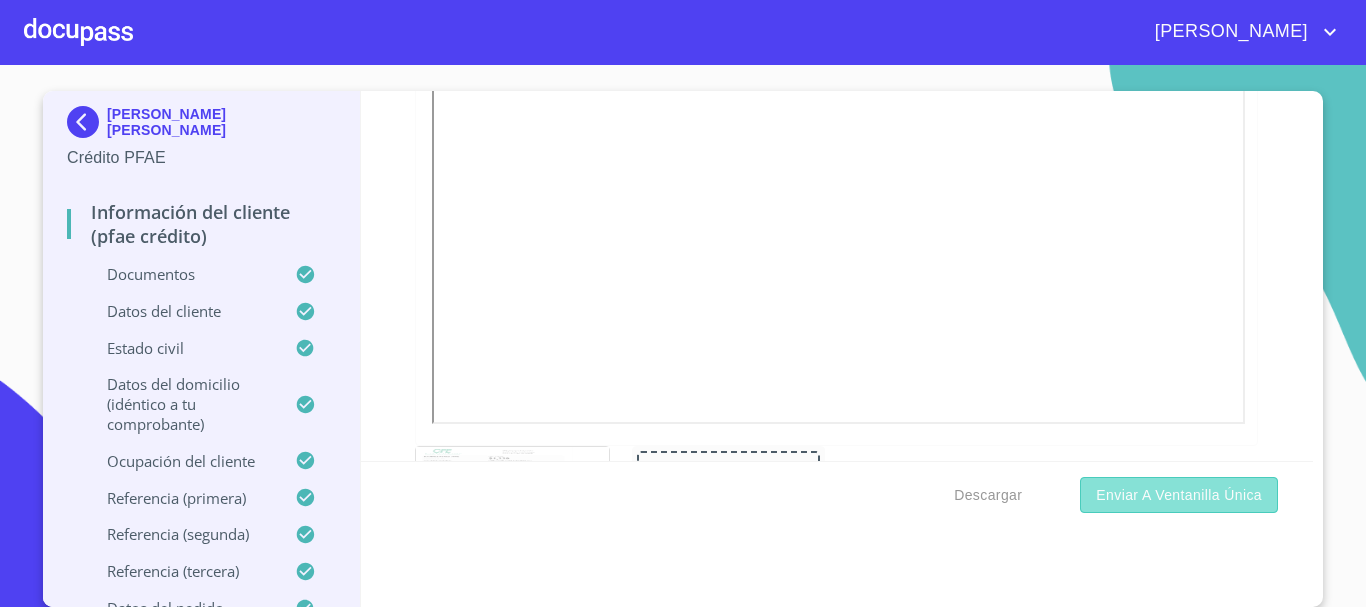 click on "Enviar a Ventanilla única" at bounding box center [1179, 495] 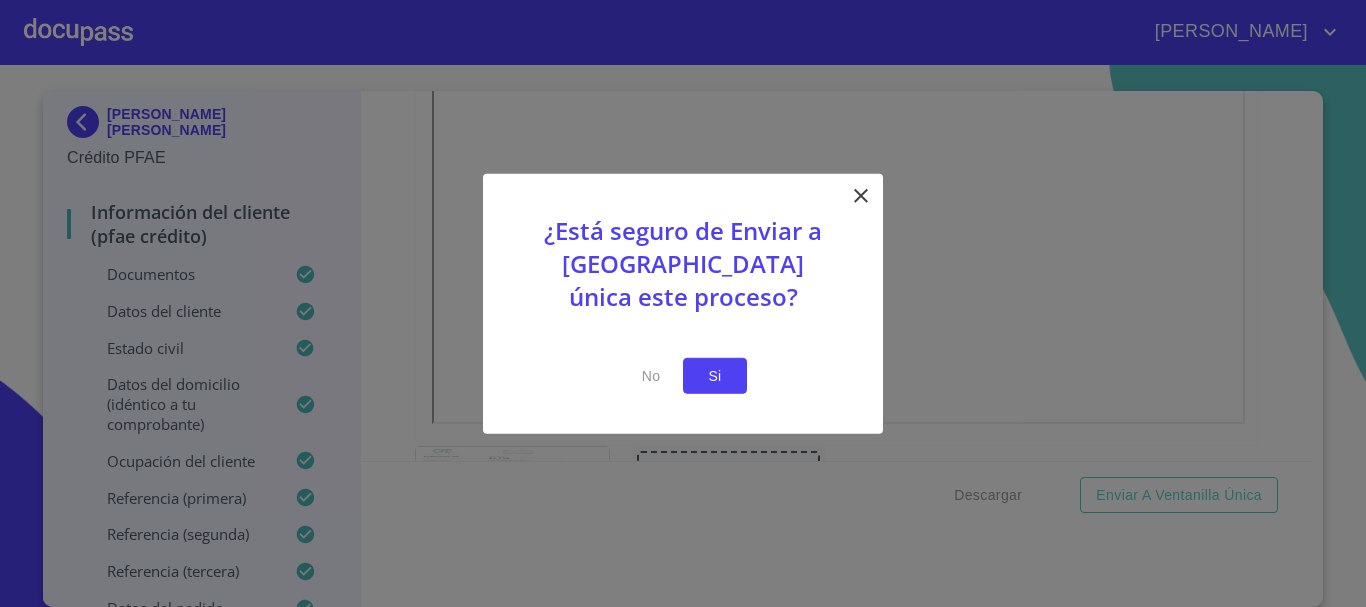 click on "Si" at bounding box center [715, 375] 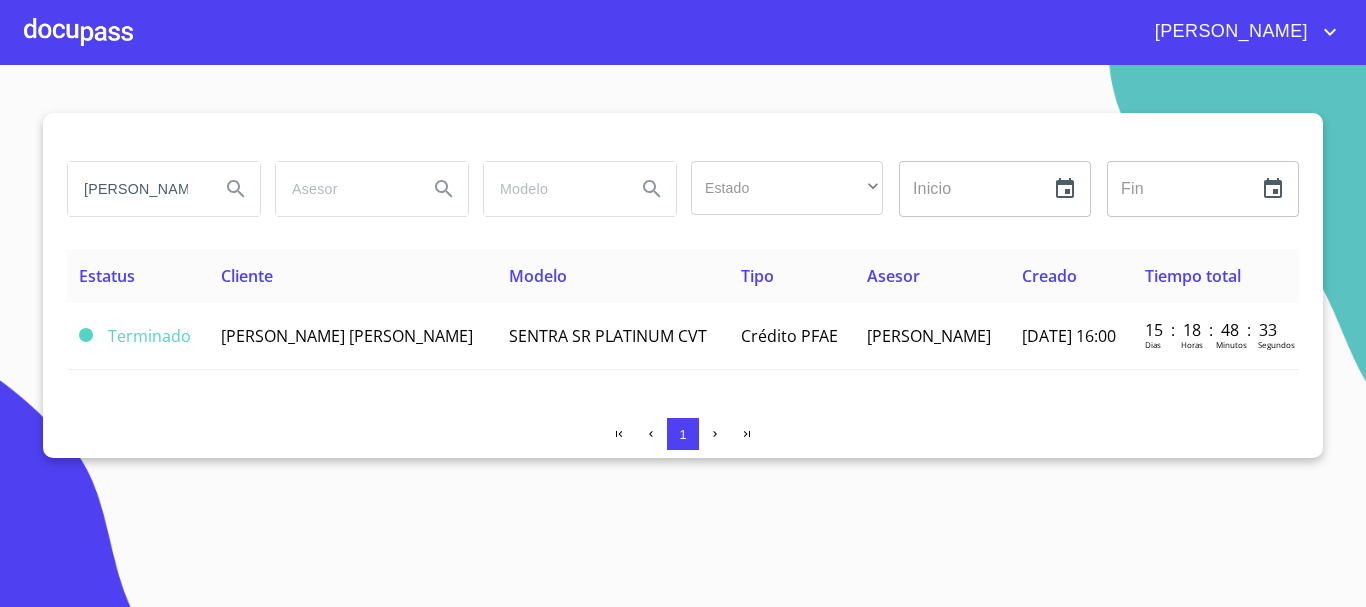 click at bounding box center [78, 32] 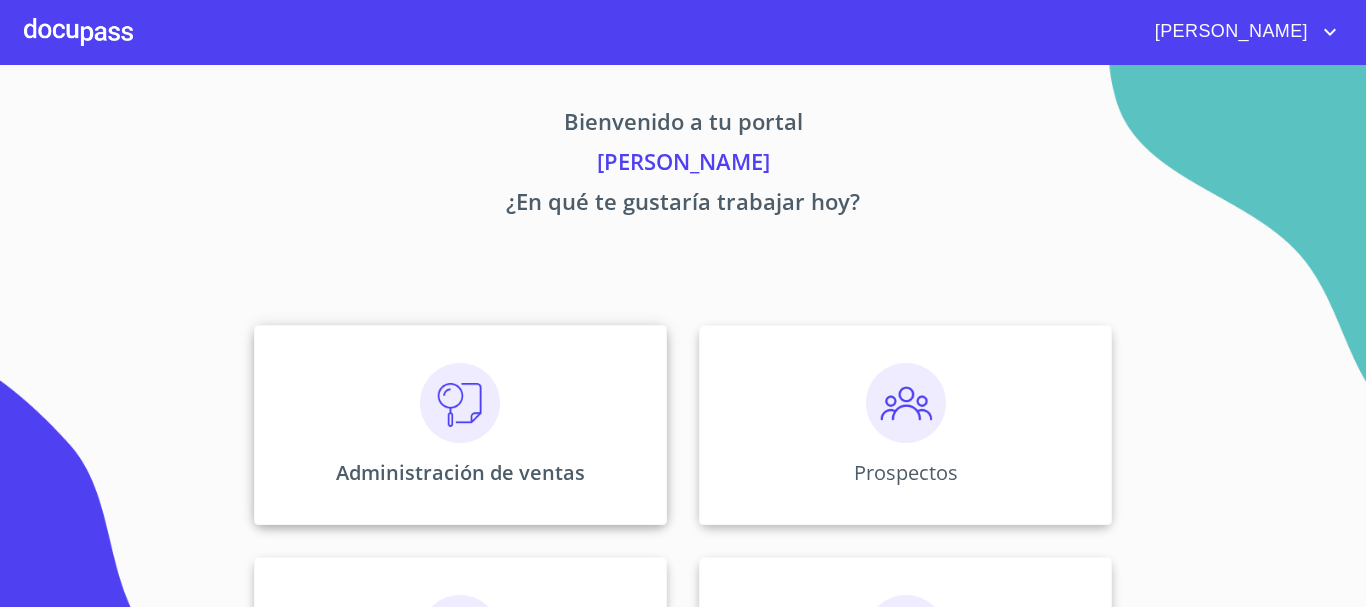 scroll, scrollTop: 200, scrollLeft: 0, axis: vertical 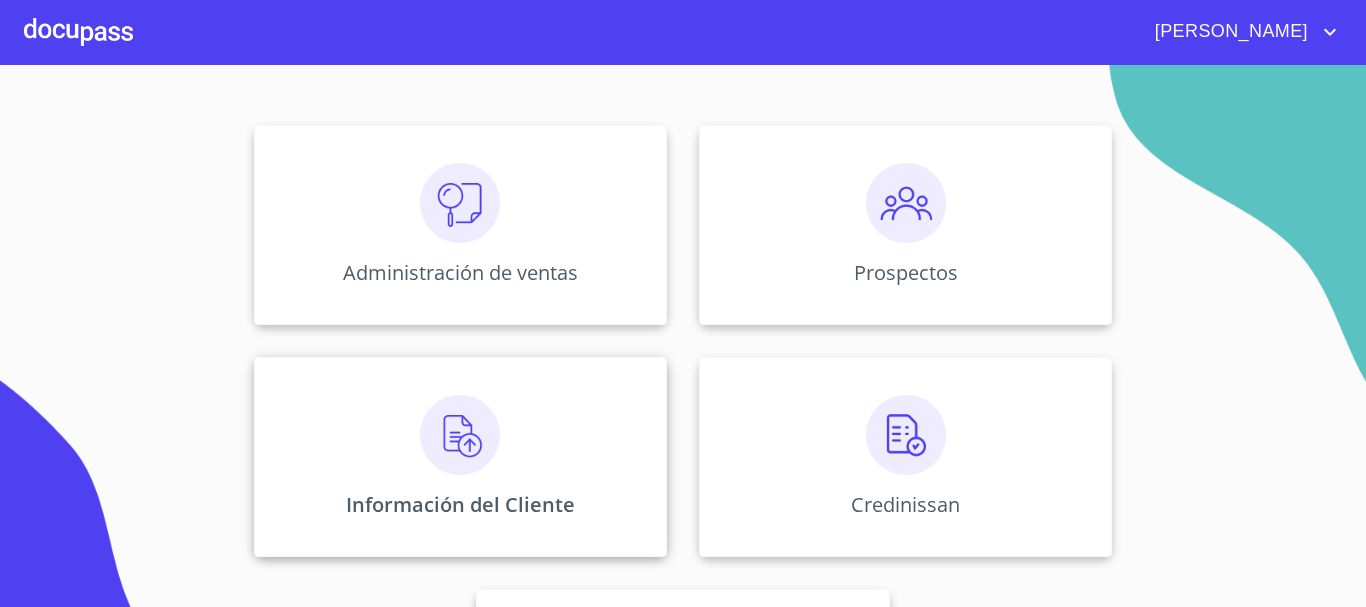 click at bounding box center [460, 435] 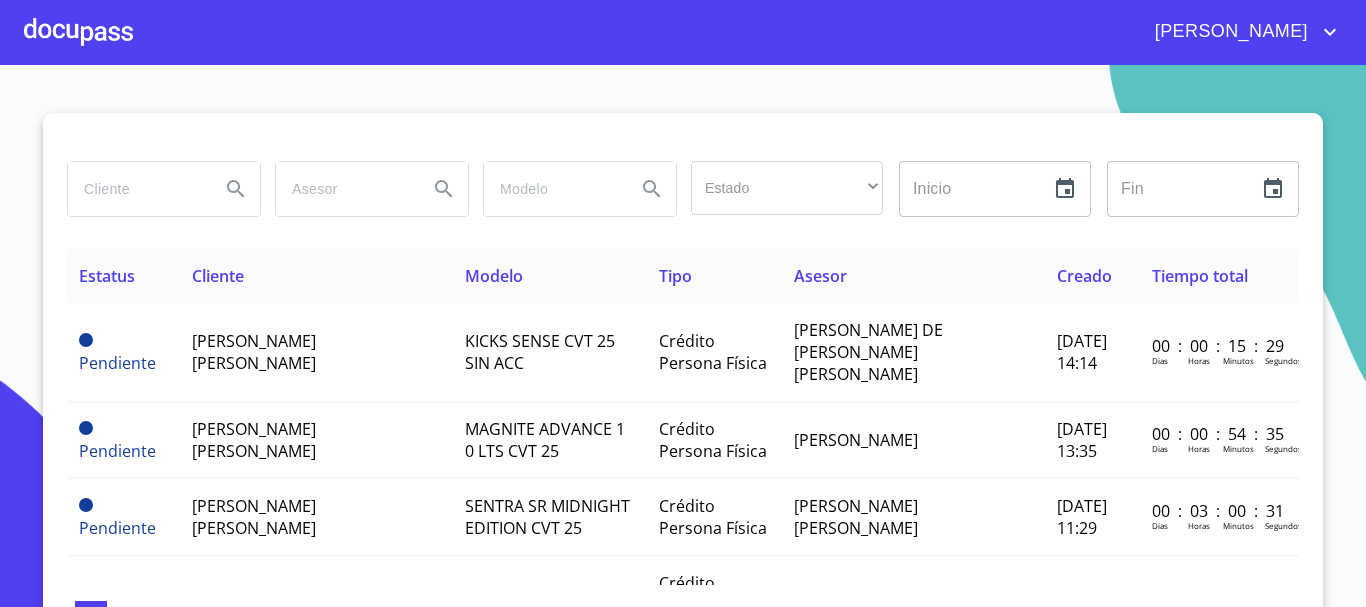click at bounding box center (136, 189) 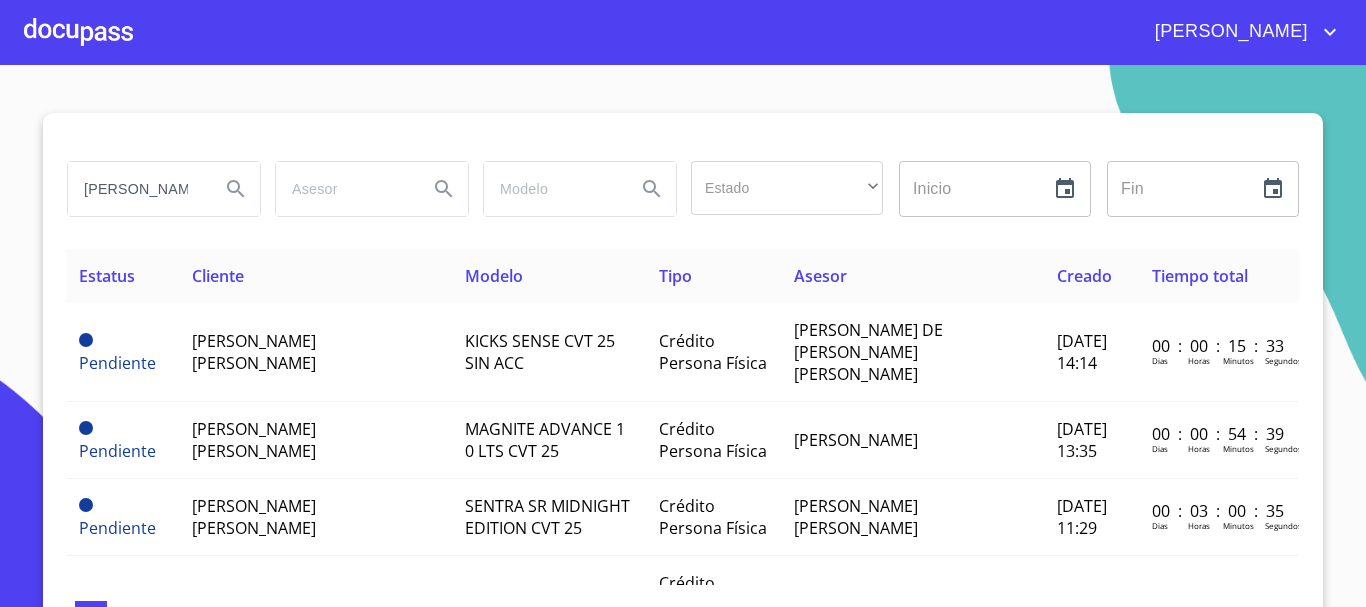 type on "[PERSON_NAME] [PERSON_NAME]" 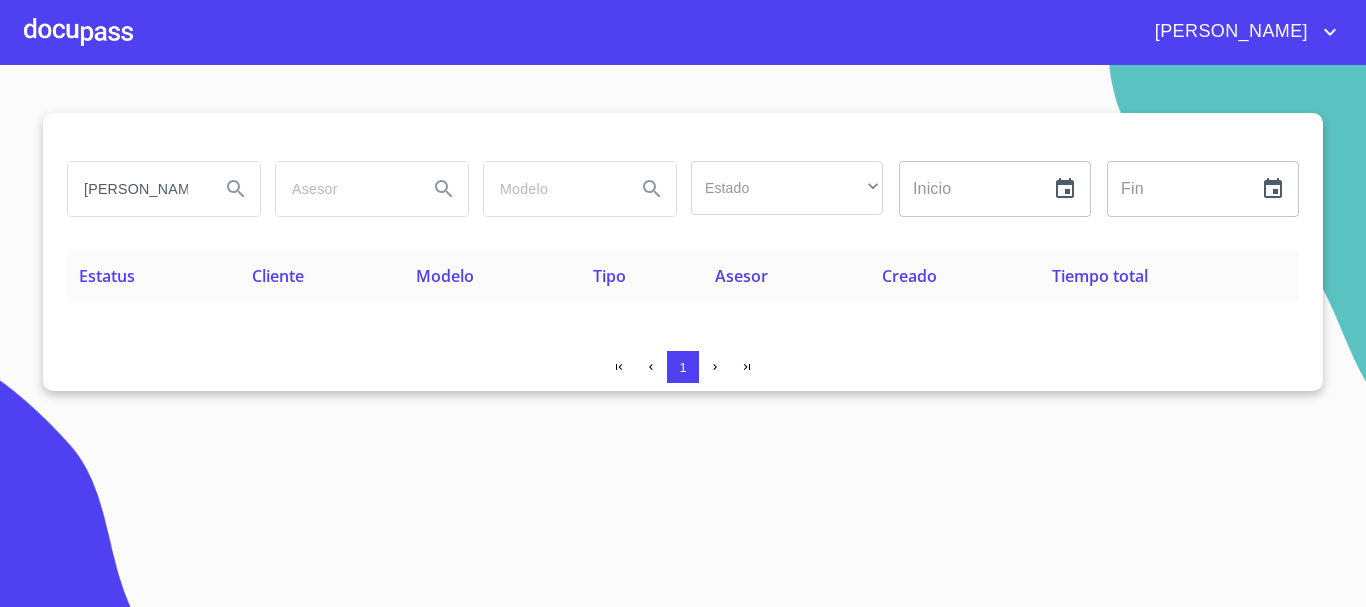click at bounding box center (78, 32) 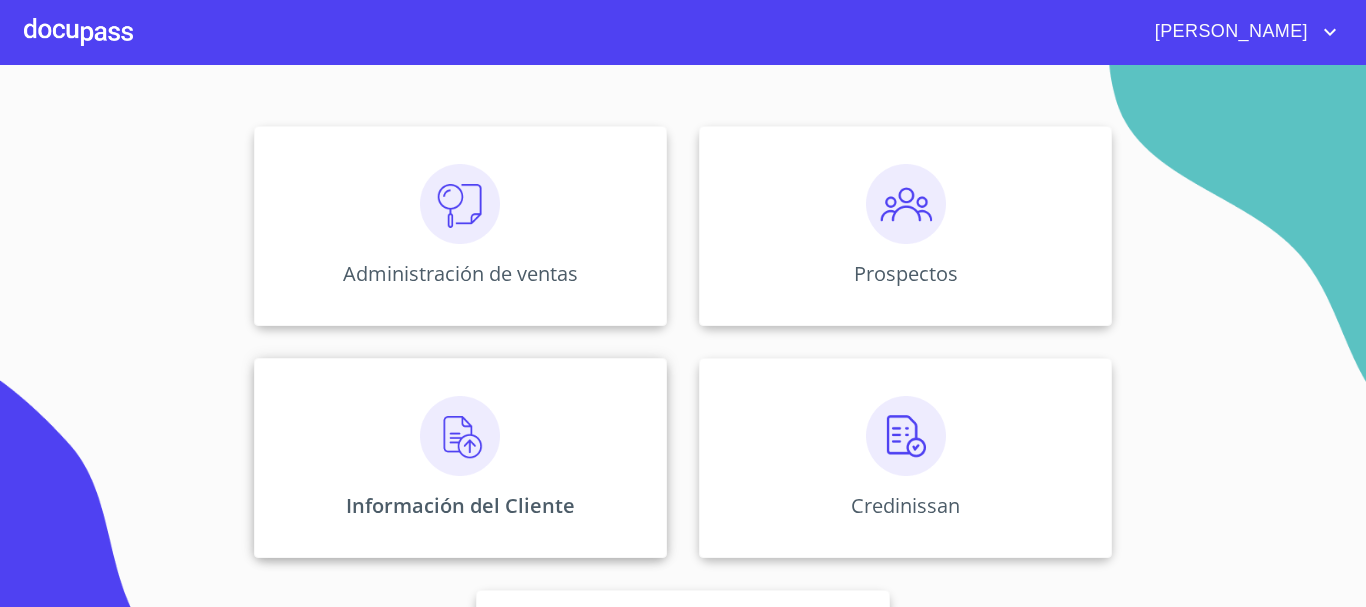 scroll, scrollTop: 200, scrollLeft: 0, axis: vertical 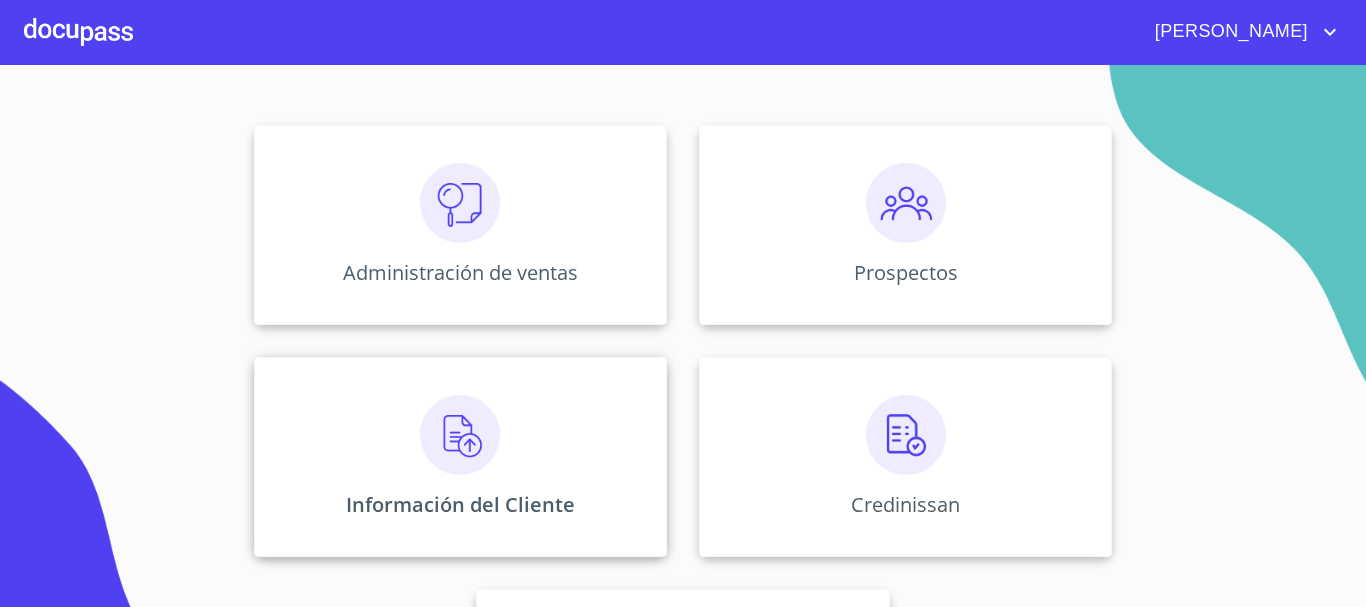click at bounding box center [460, 435] 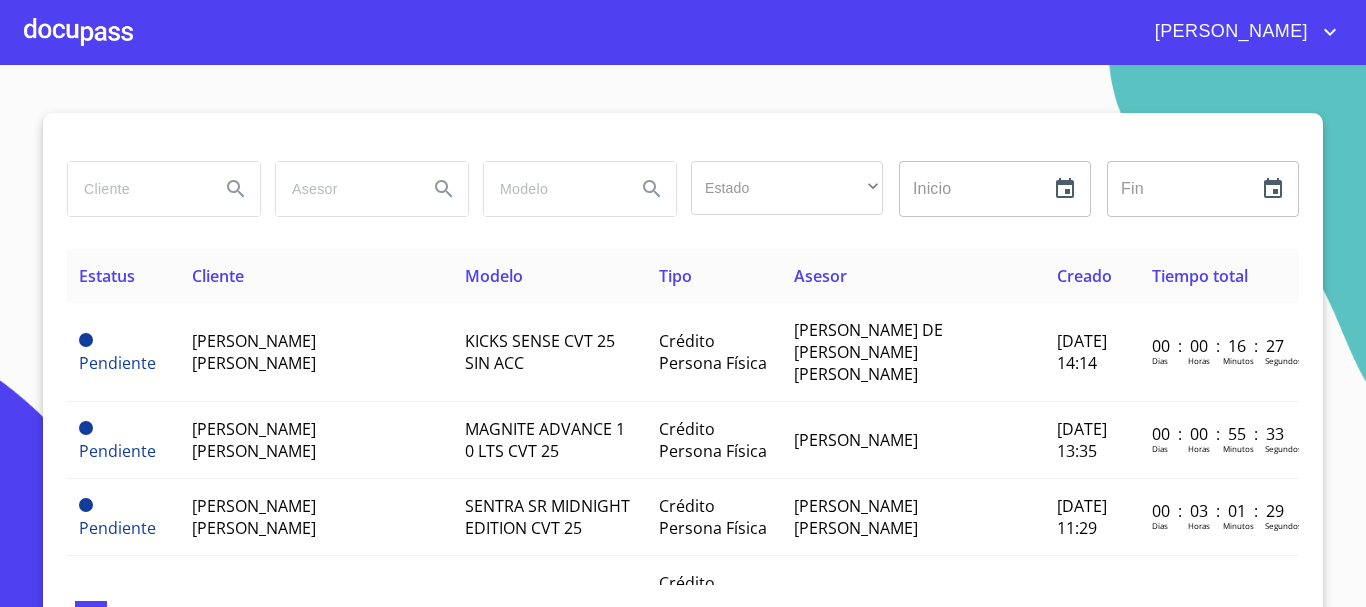 click at bounding box center [136, 189] 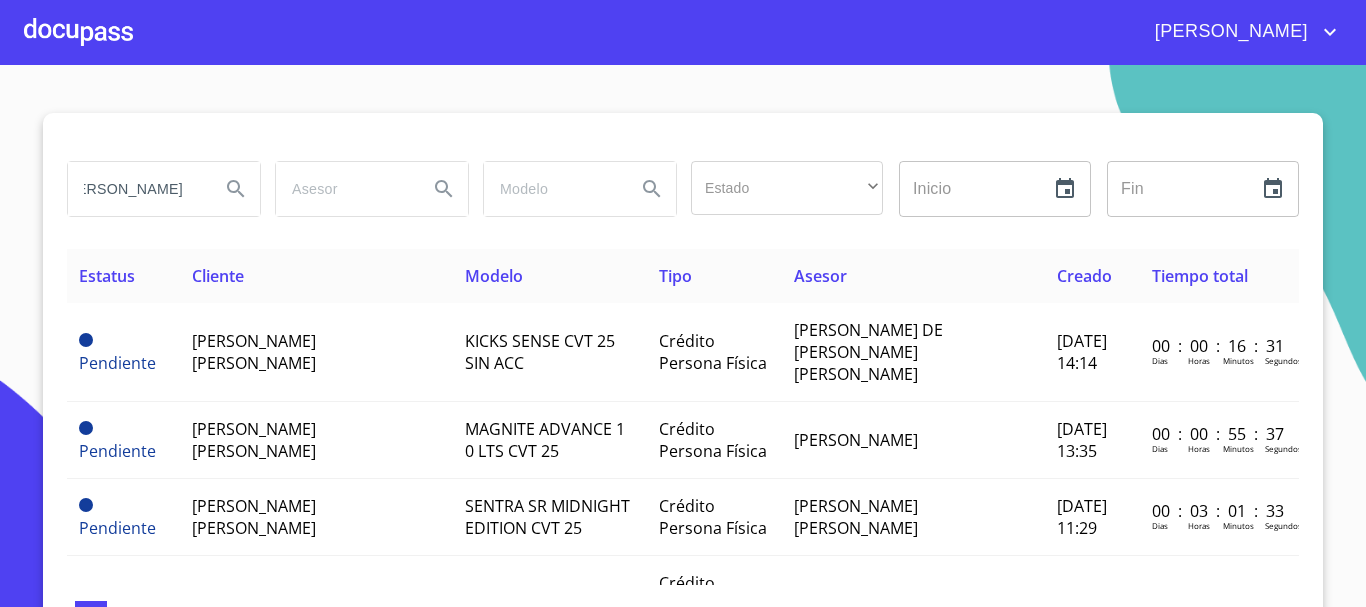 scroll, scrollTop: 0, scrollLeft: 29, axis: horizontal 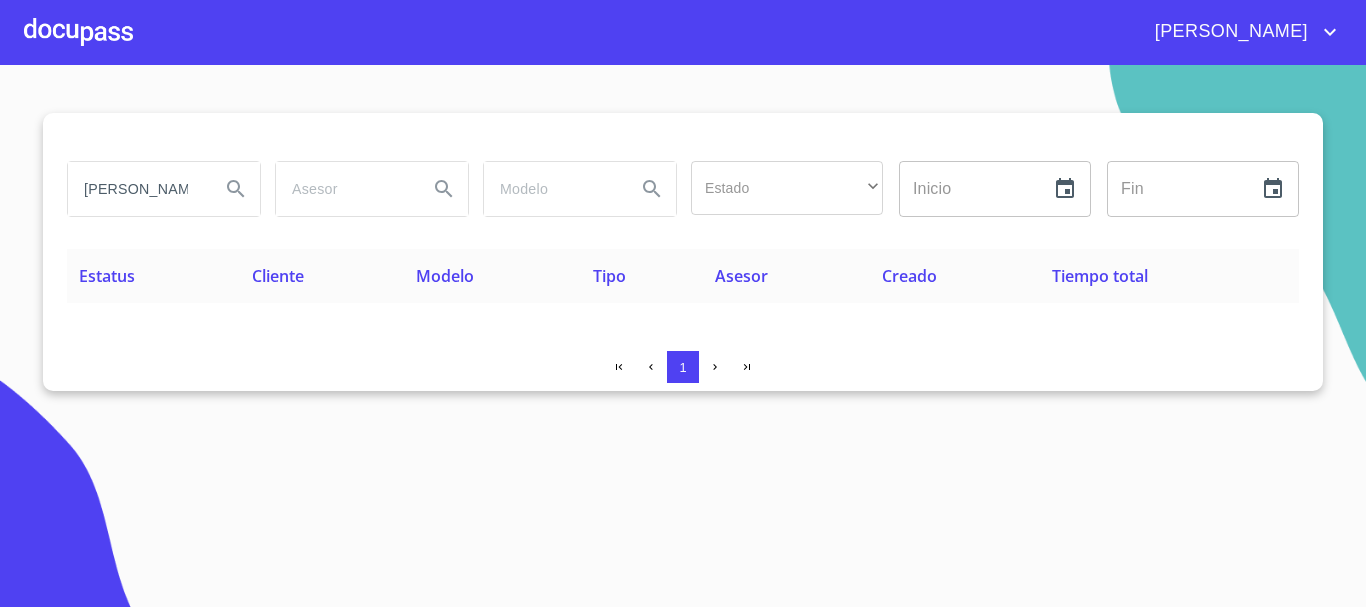drag, startPoint x: 206, startPoint y: 190, endPoint x: 0, endPoint y: 194, distance: 206.03883 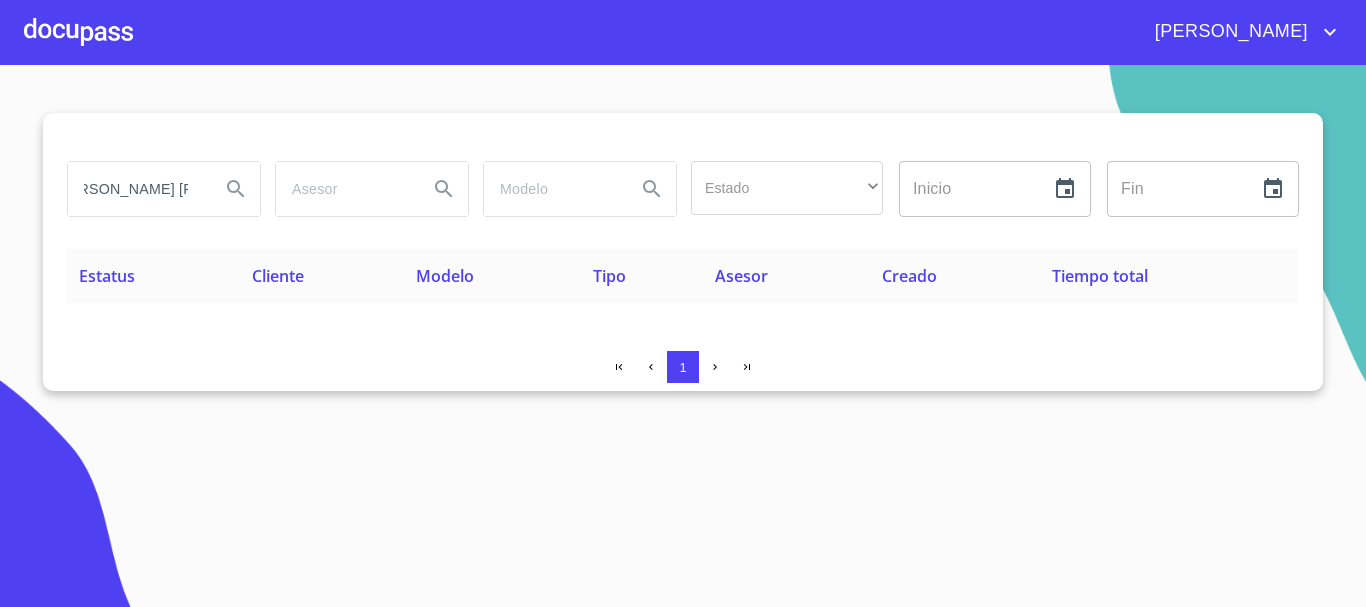 scroll, scrollTop: 0, scrollLeft: 29, axis: horizontal 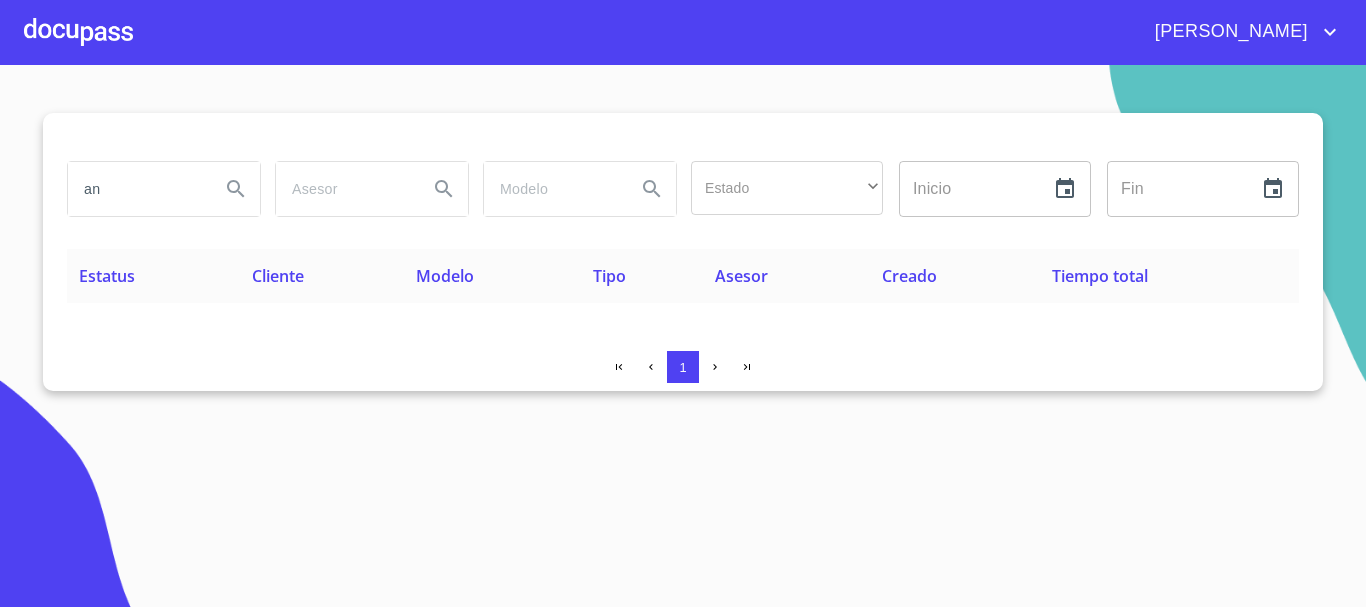 type on "a" 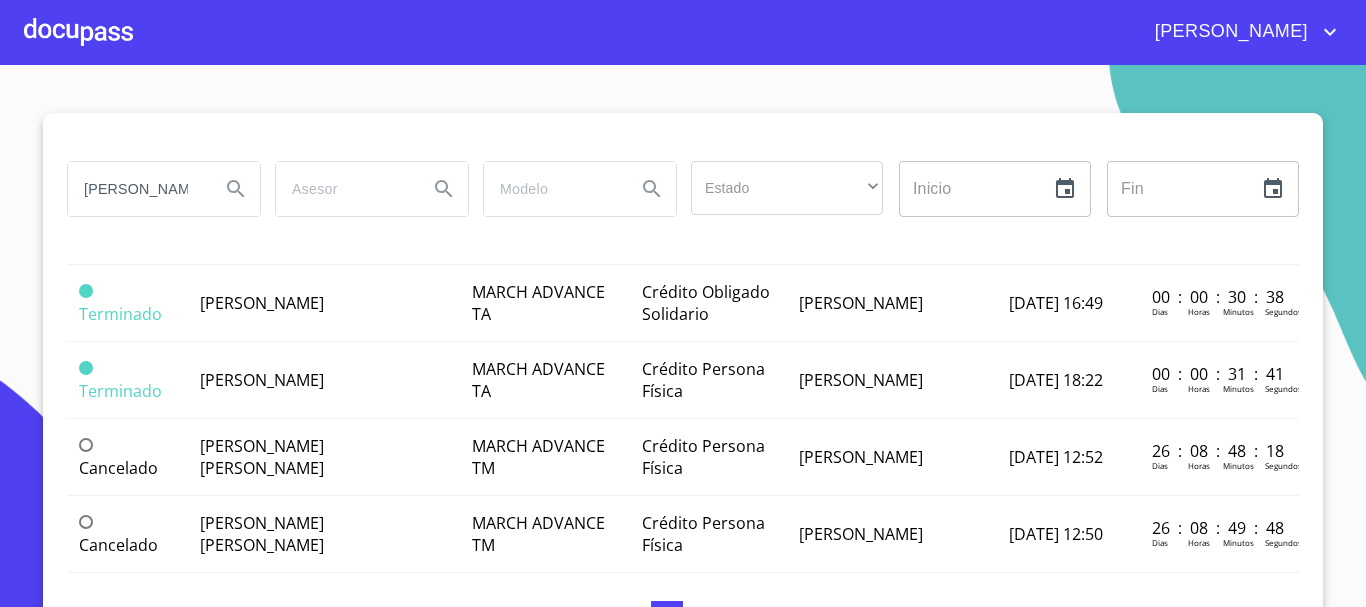 scroll, scrollTop: 1690, scrollLeft: 0, axis: vertical 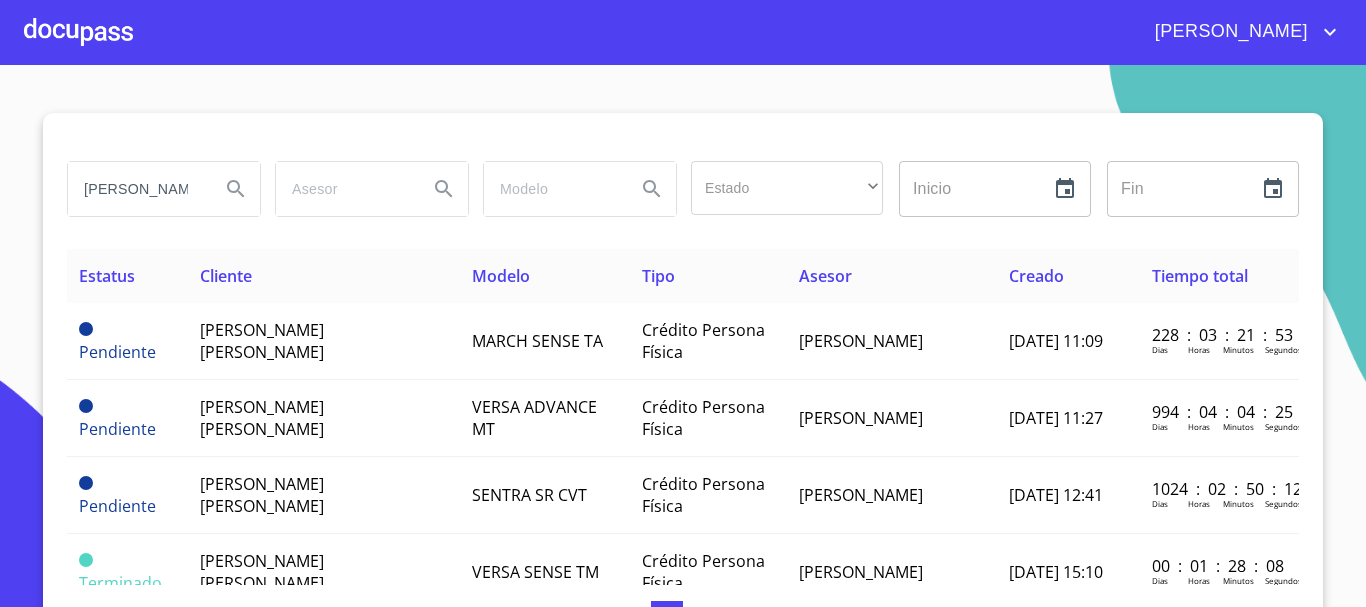 drag, startPoint x: 77, startPoint y: 190, endPoint x: 269, endPoint y: 208, distance: 192.8419 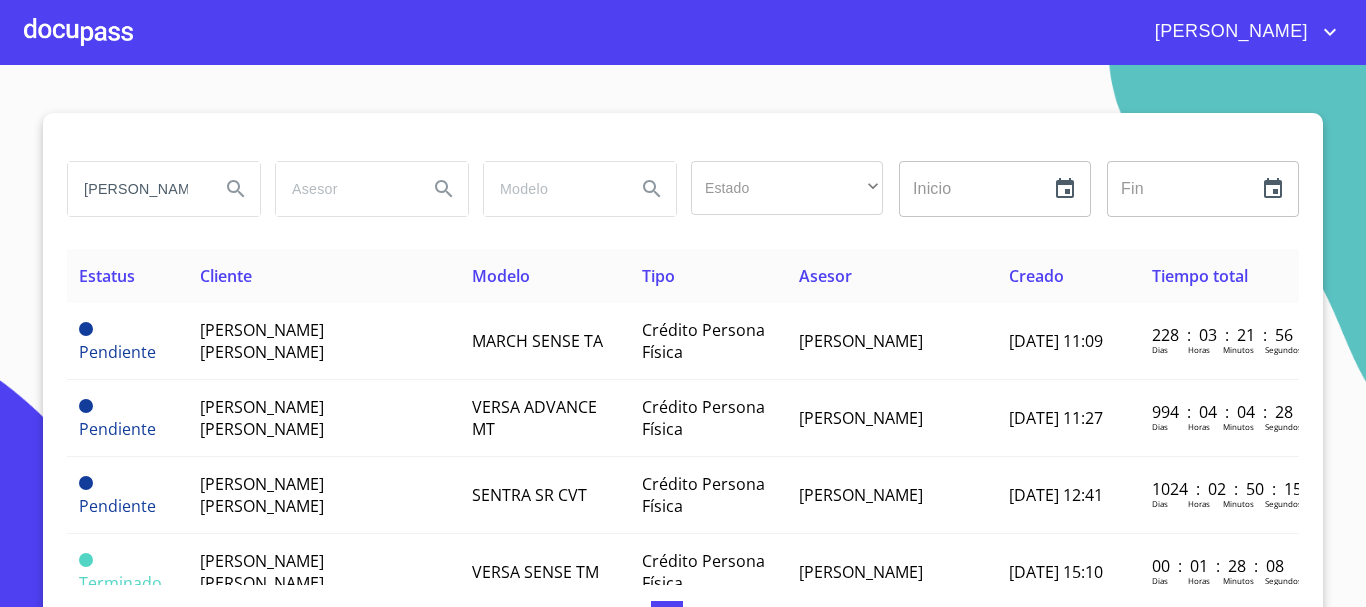 type on "[PERSON_NAME]" 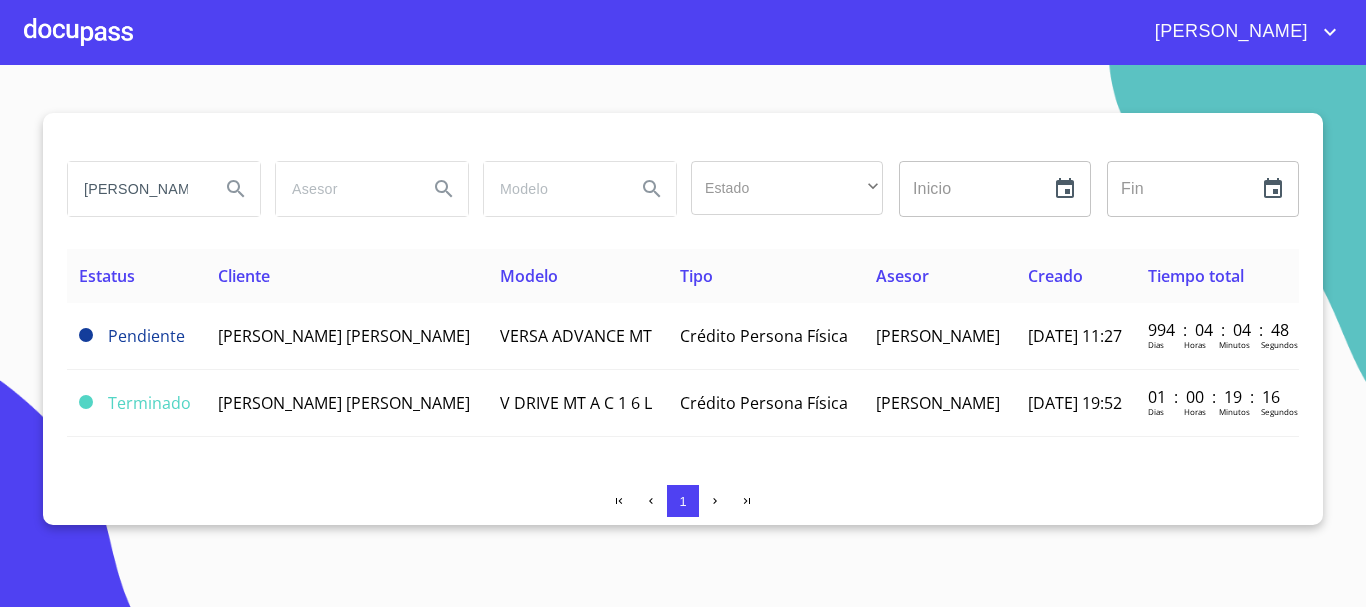 drag, startPoint x: 167, startPoint y: 187, endPoint x: 0, endPoint y: 216, distance: 169.49927 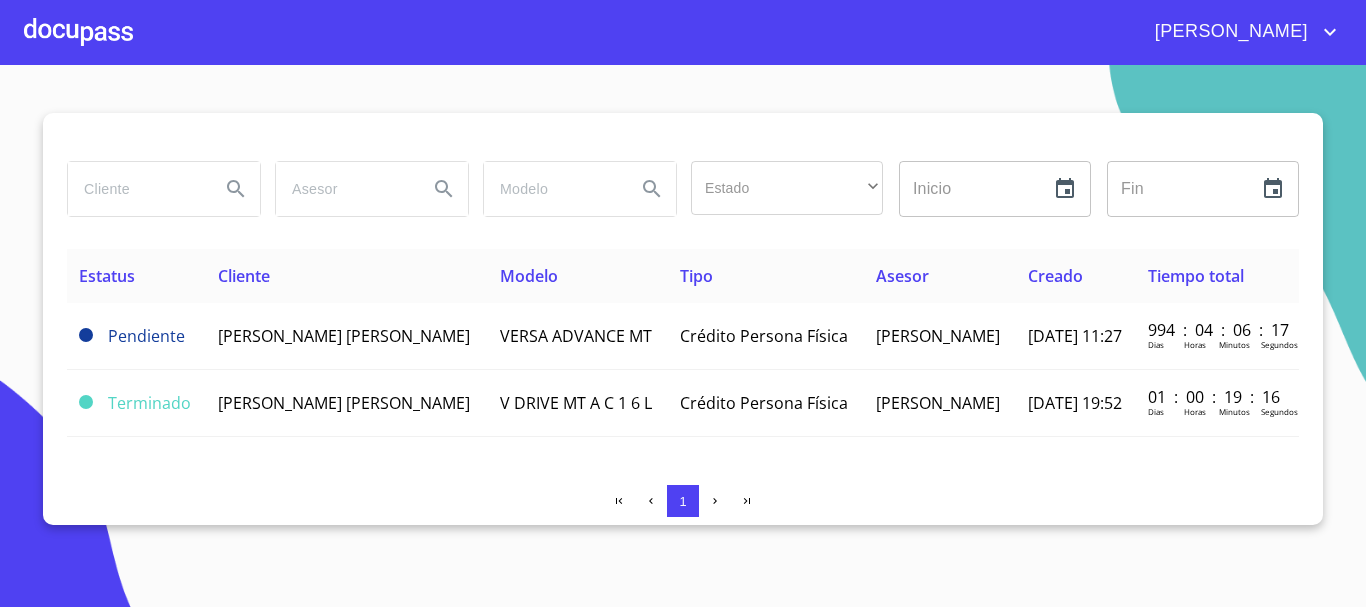 type 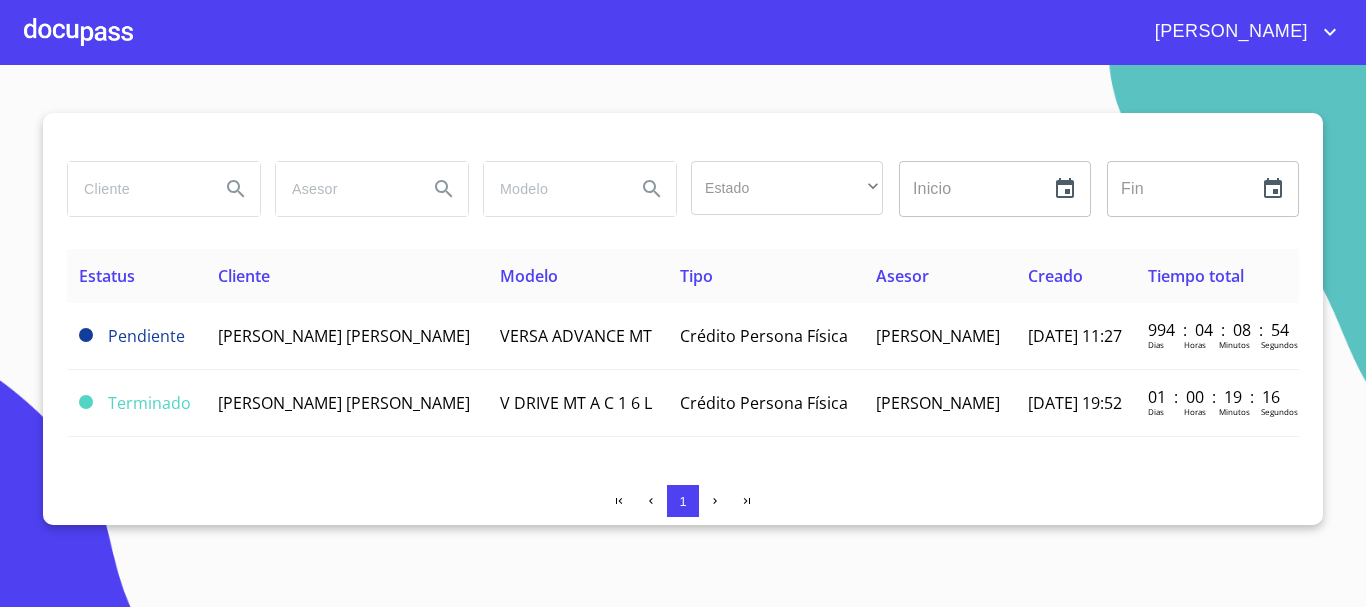 click at bounding box center [78, 32] 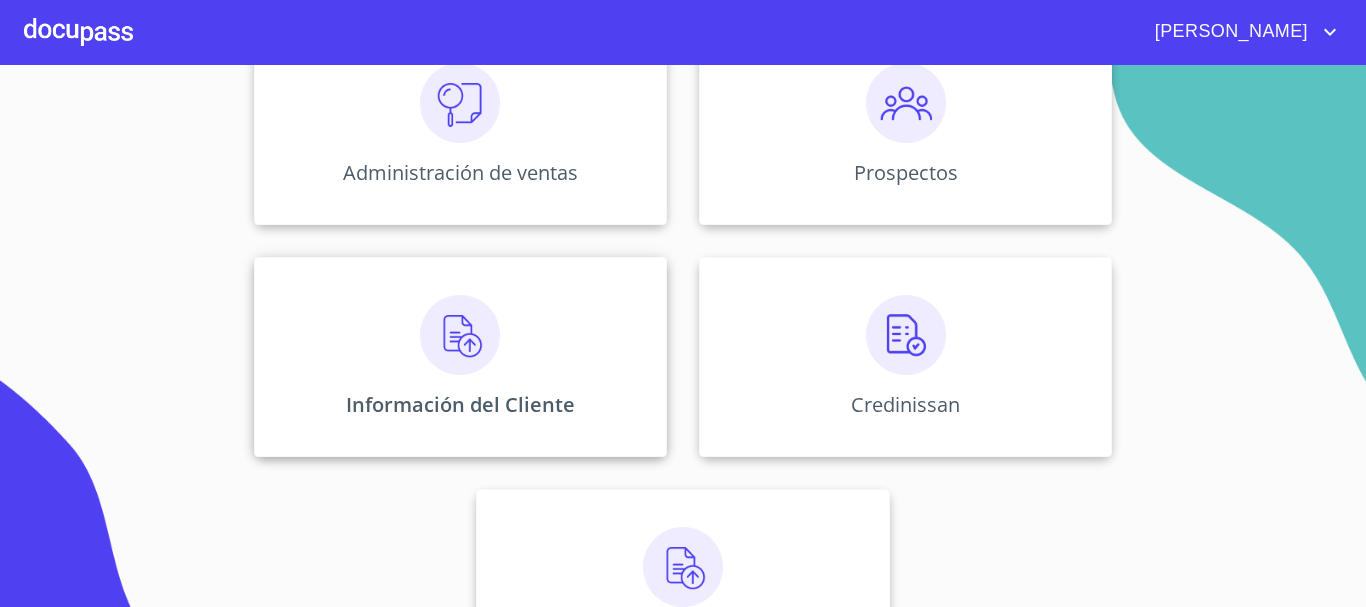 scroll, scrollTop: 285, scrollLeft: 0, axis: vertical 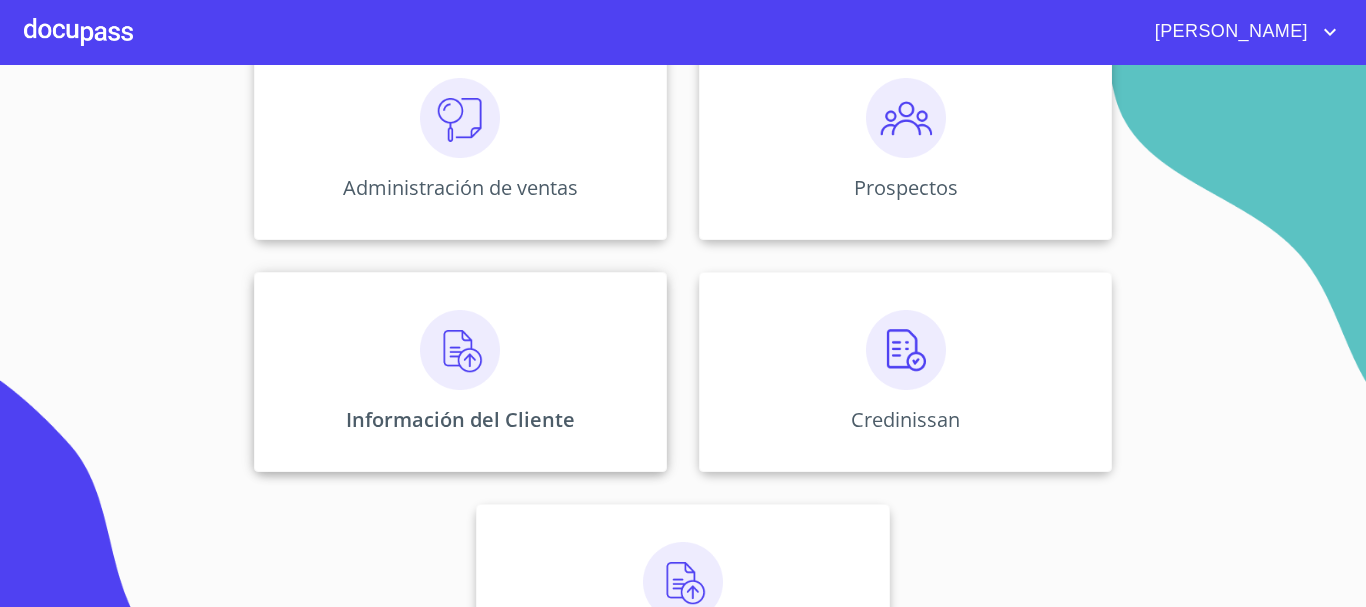 click at bounding box center (460, 350) 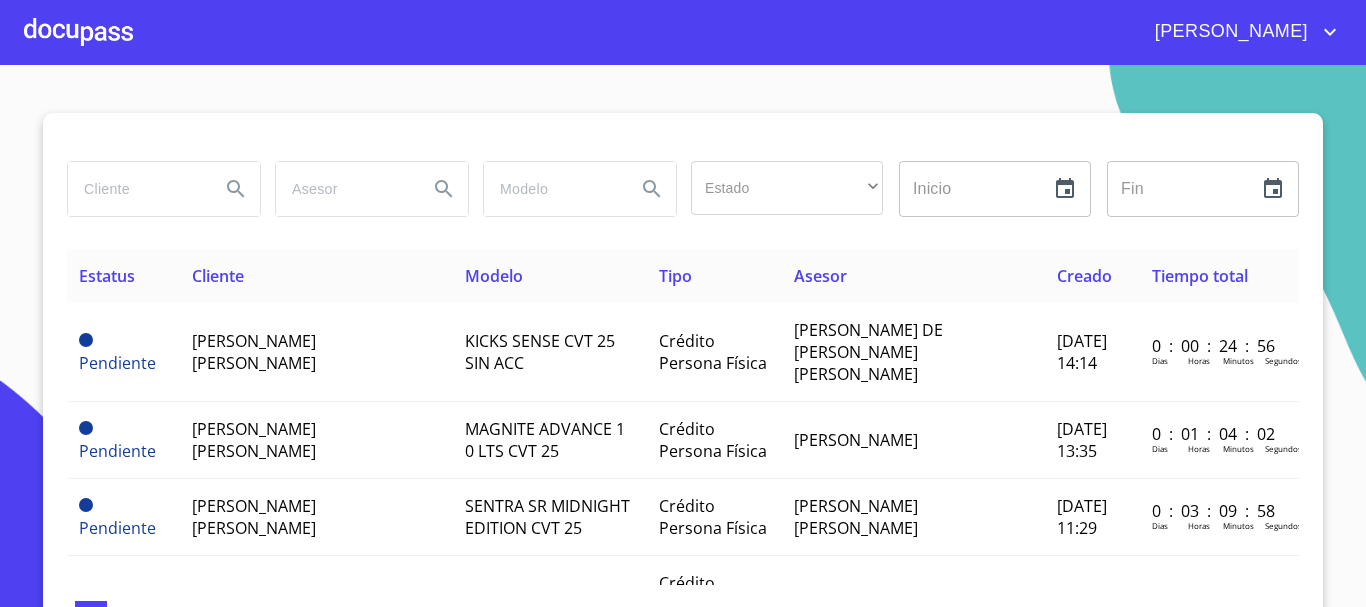 click at bounding box center (136, 189) 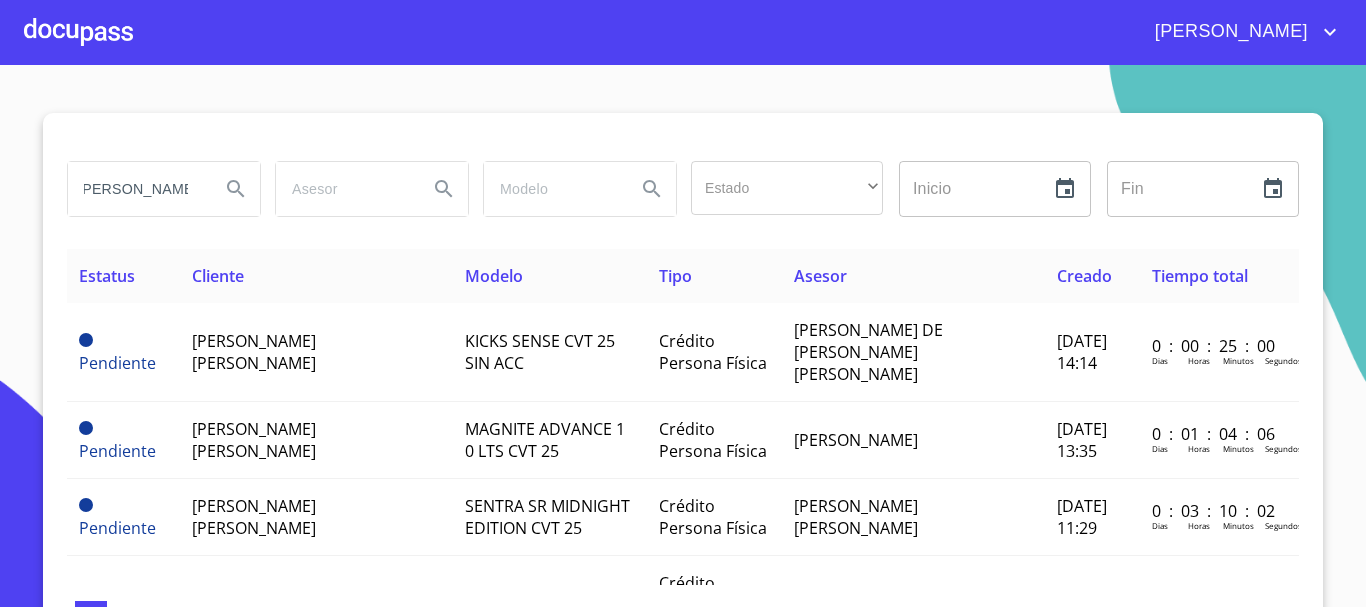 scroll, scrollTop: 0, scrollLeft: 18, axis: horizontal 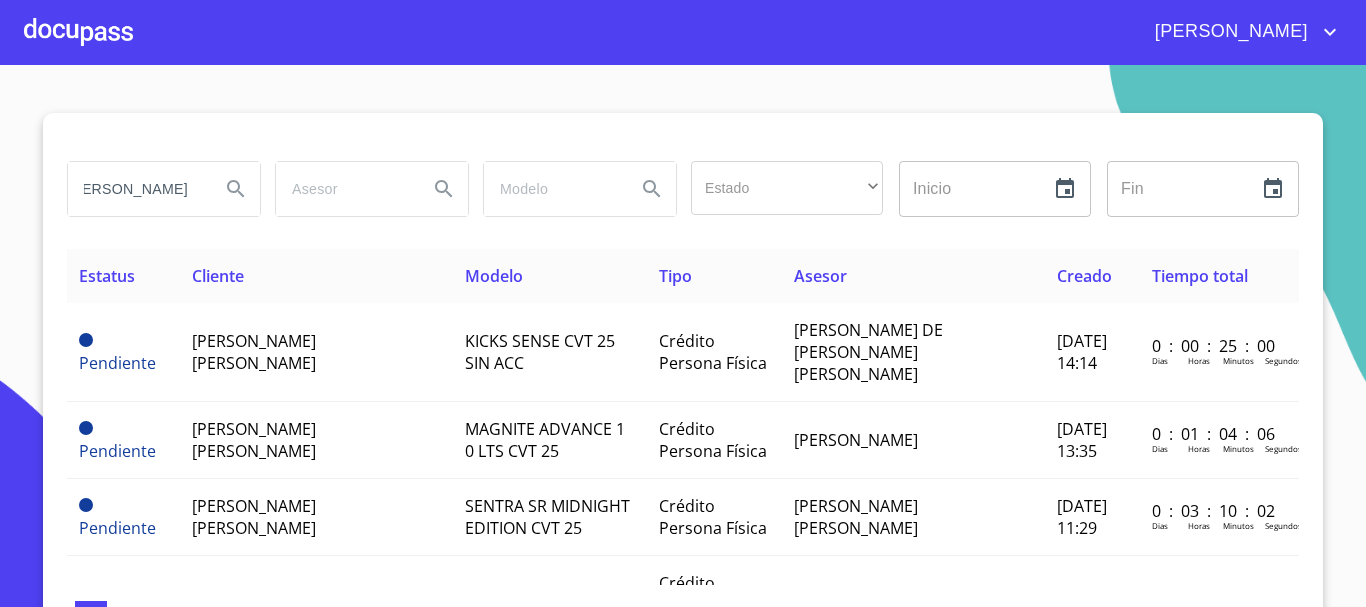 type on "[PERSON_NAME]" 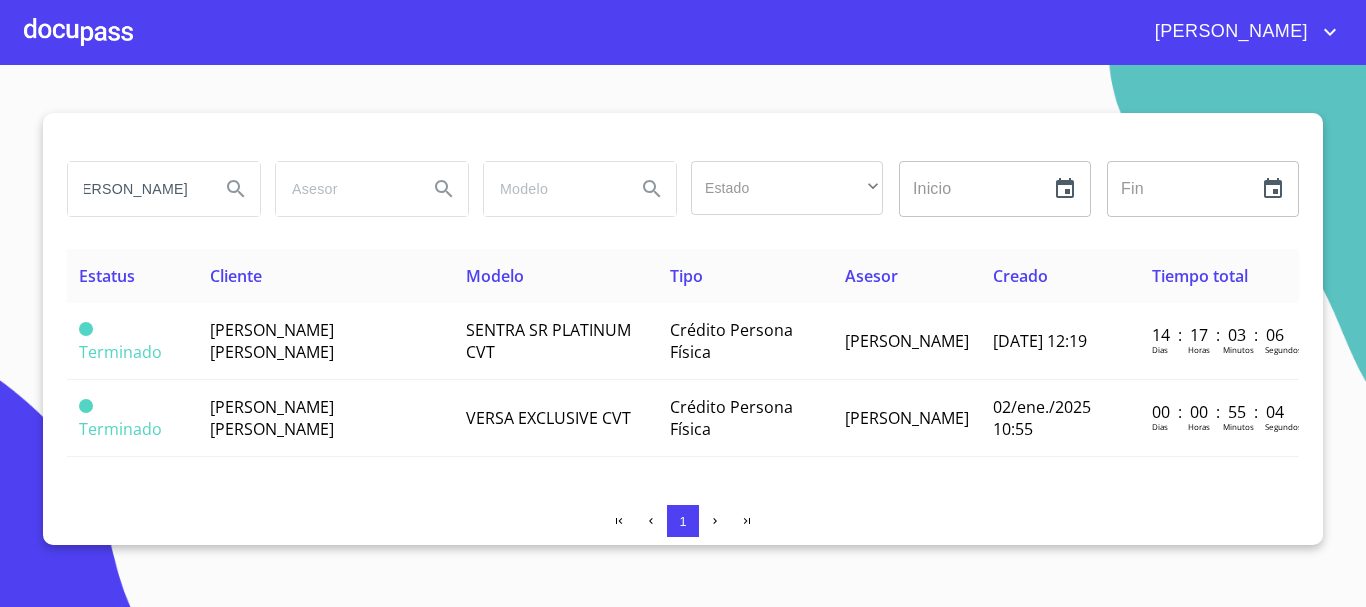 scroll, scrollTop: 0, scrollLeft: 0, axis: both 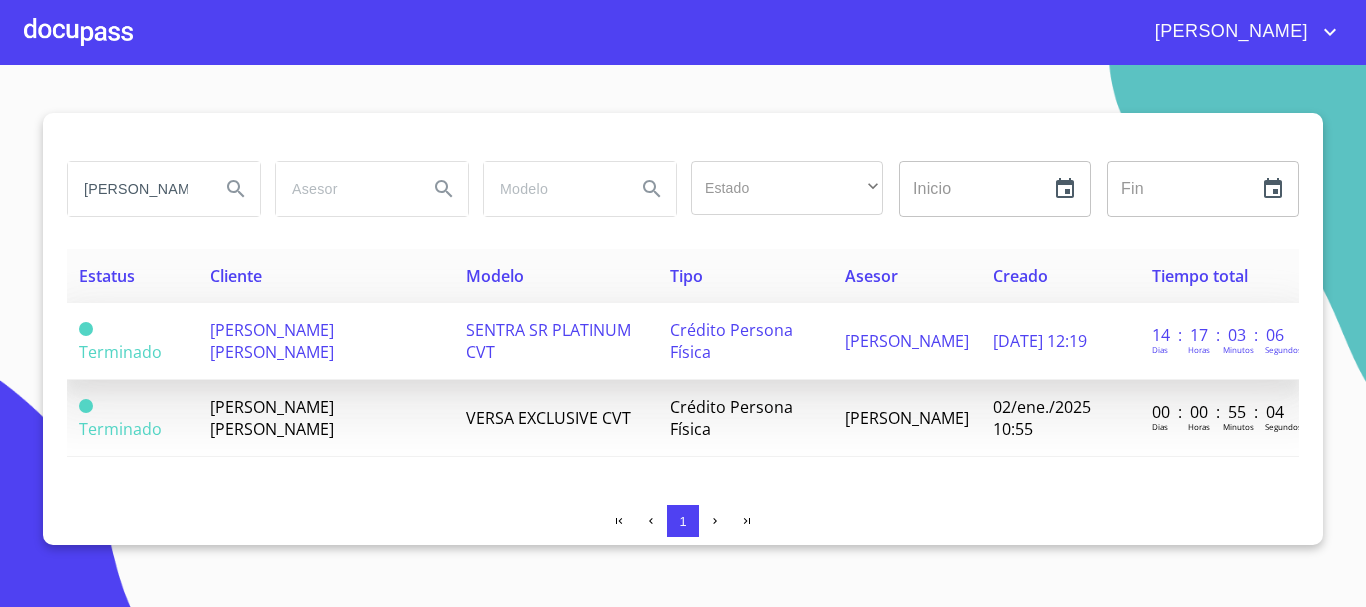 click on "[PERSON_NAME] [PERSON_NAME]" at bounding box center (272, 341) 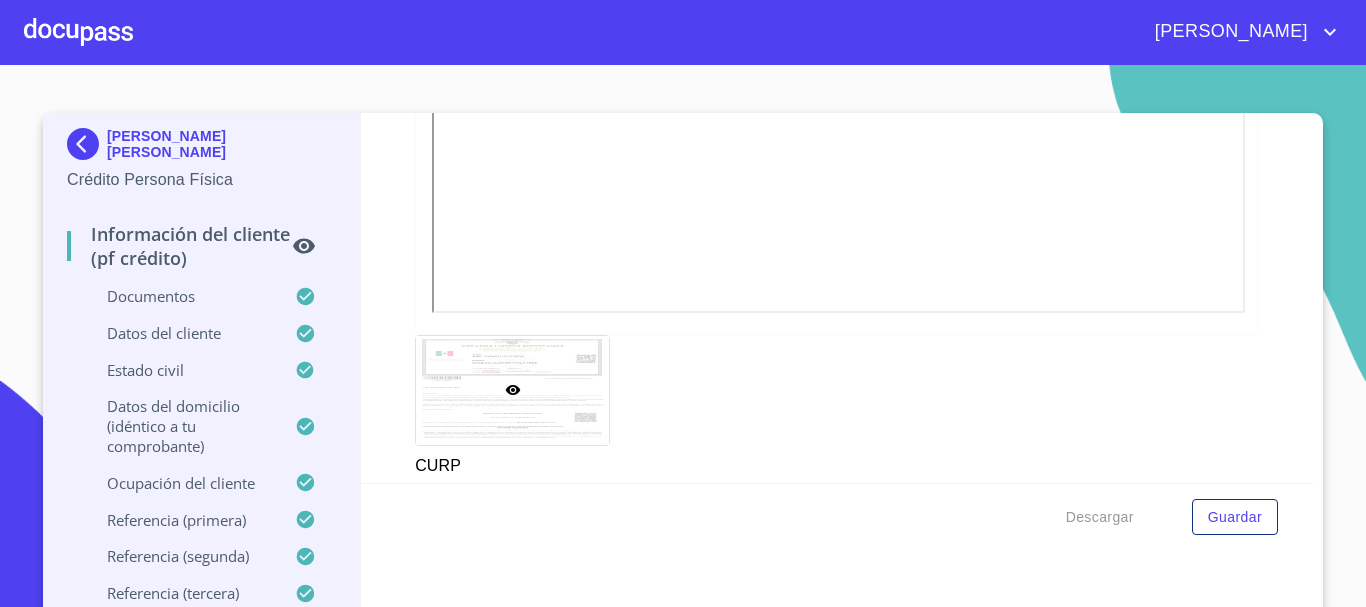 scroll, scrollTop: 4826, scrollLeft: 0, axis: vertical 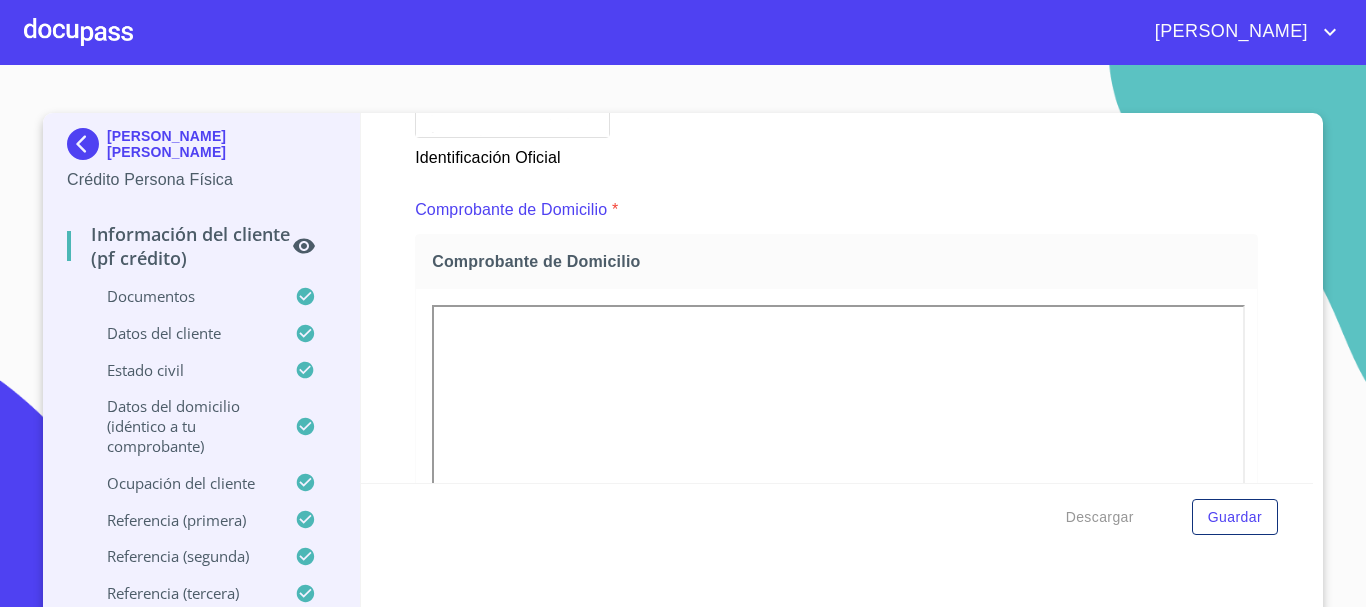 click on "Comprobante de Domicilio *" at bounding box center [836, 210] 